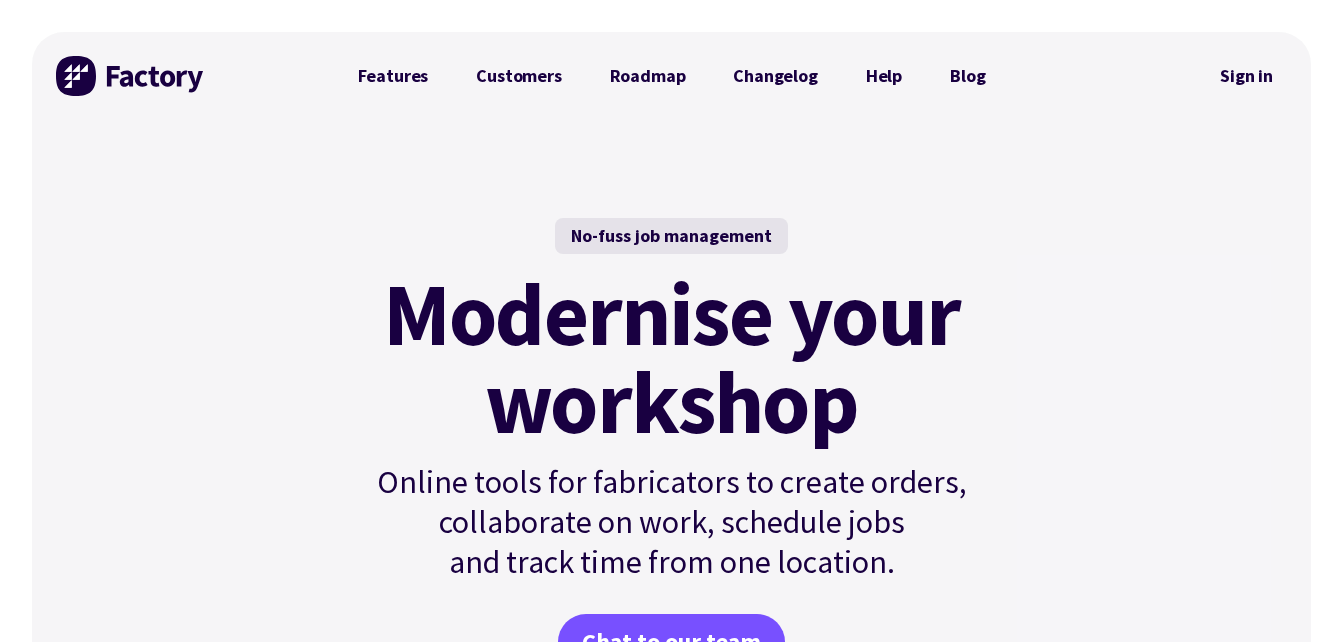 scroll, scrollTop: 0, scrollLeft: 0, axis: both 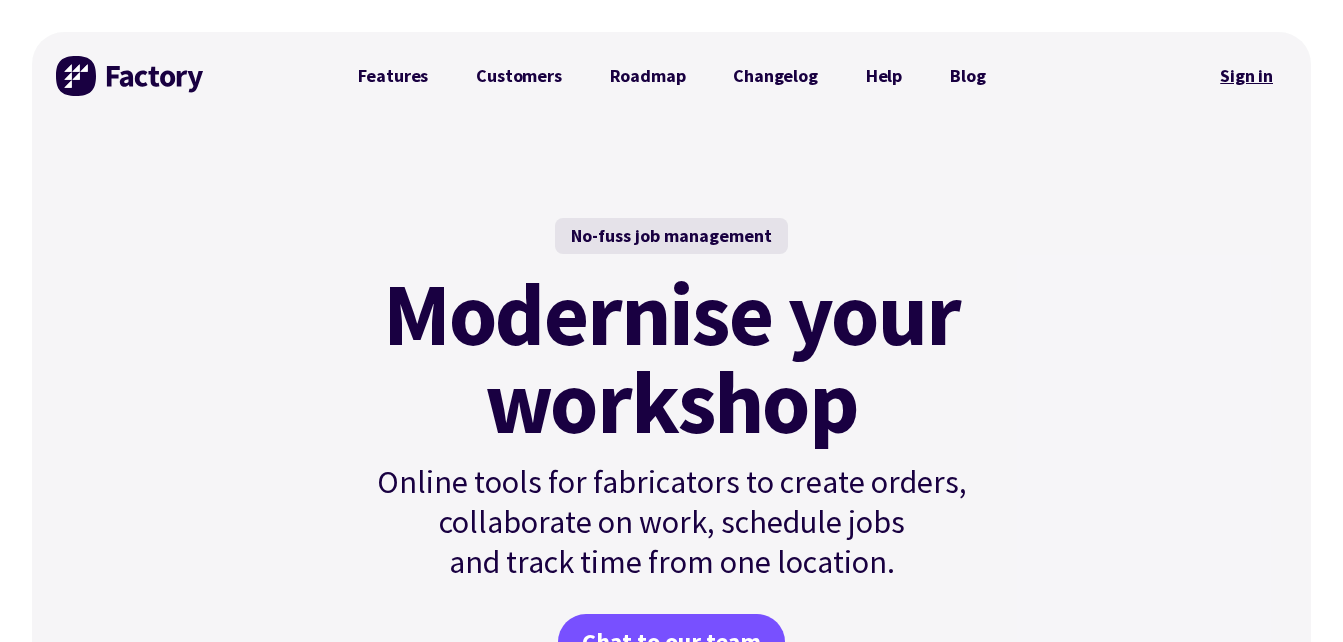 click on "Sign in" at bounding box center (1246, 76) 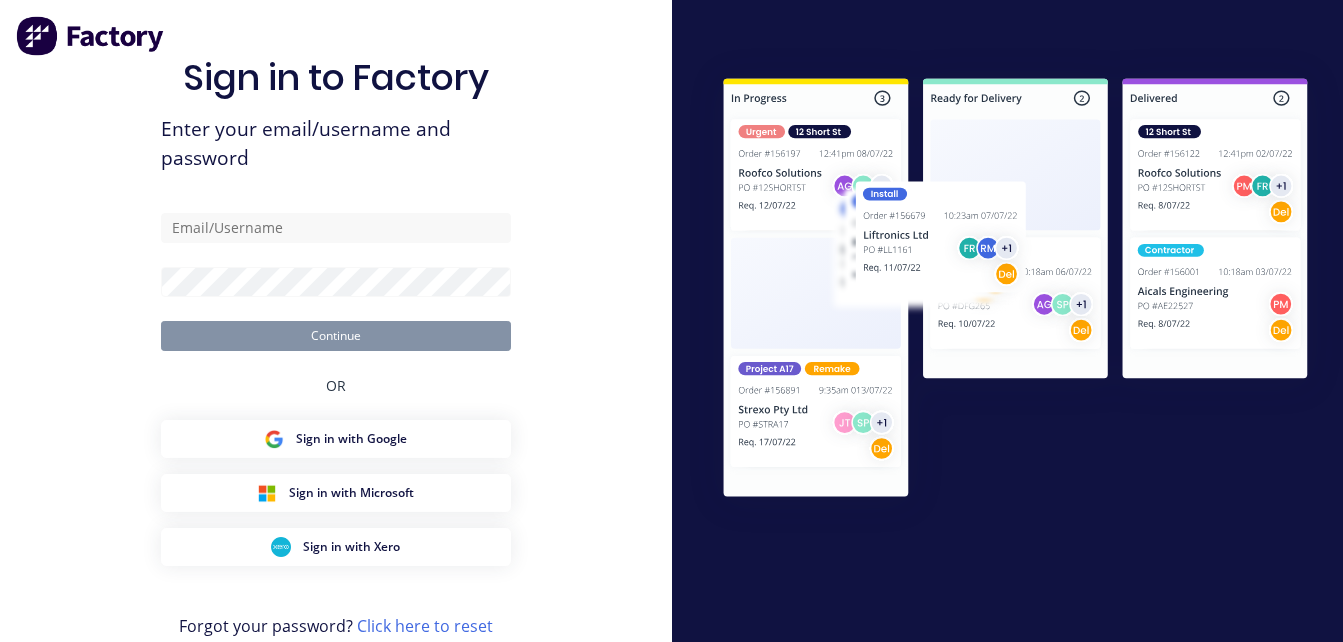 scroll, scrollTop: 0, scrollLeft: 0, axis: both 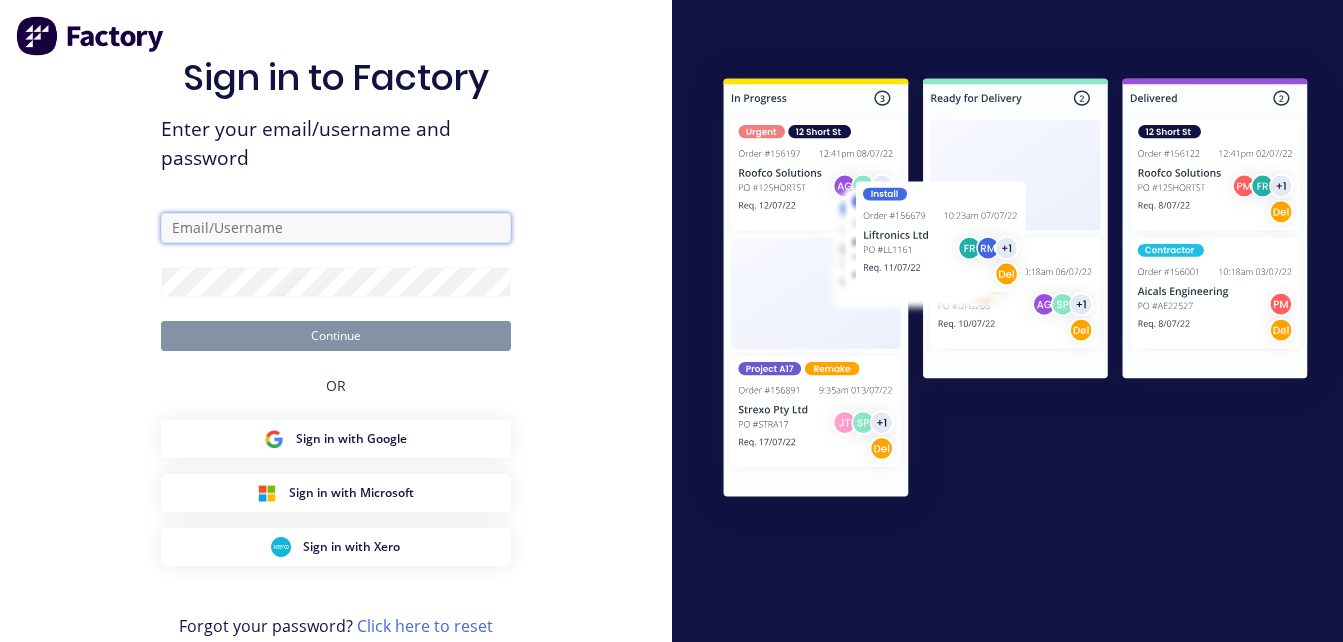 click at bounding box center [336, 228] 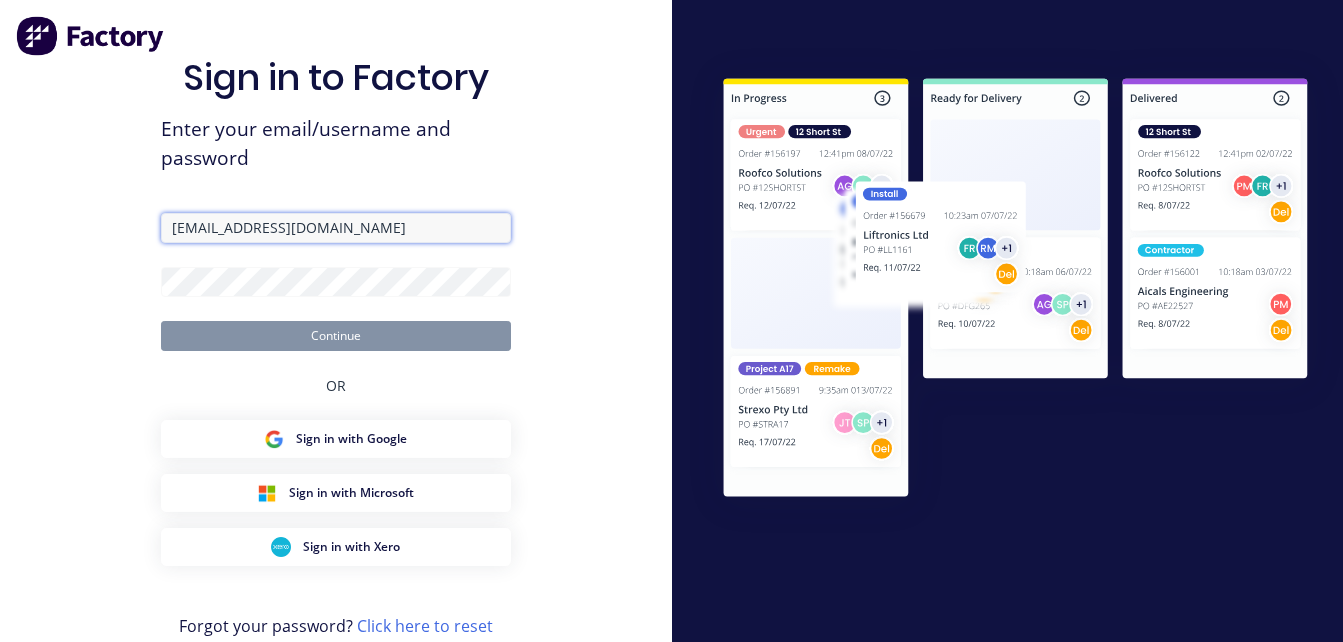 type on "[EMAIL_ADDRESS][DOMAIN_NAME]" 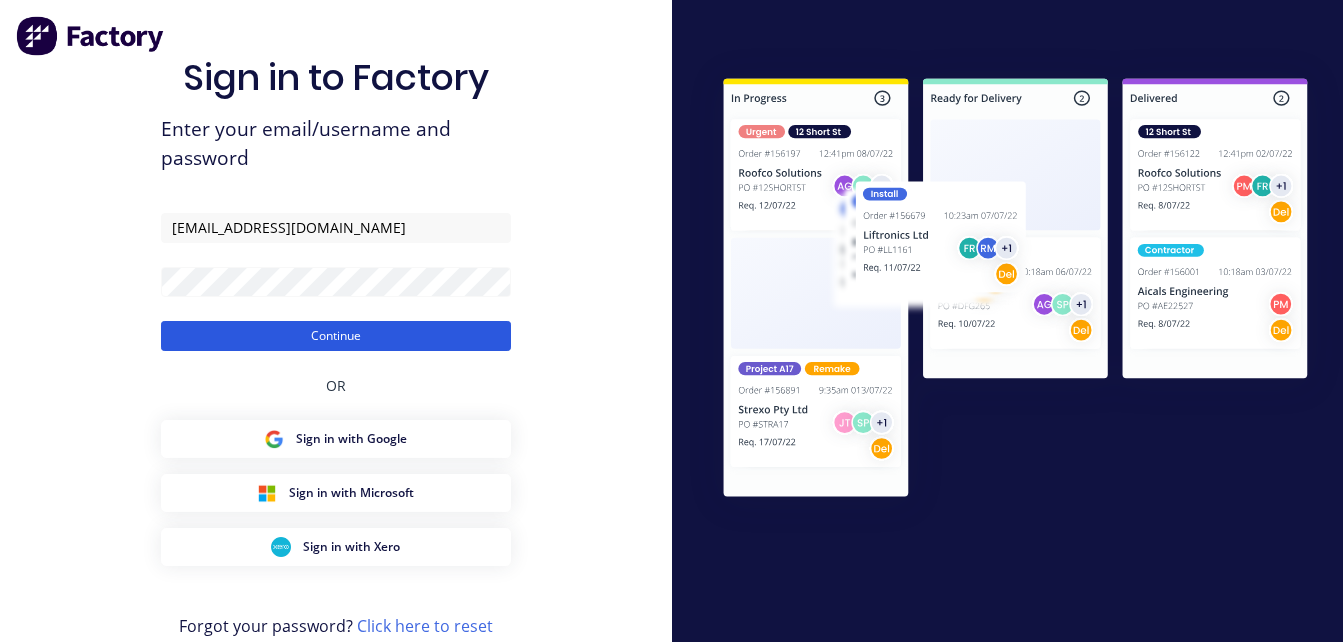 click on "Continue" at bounding box center [336, 336] 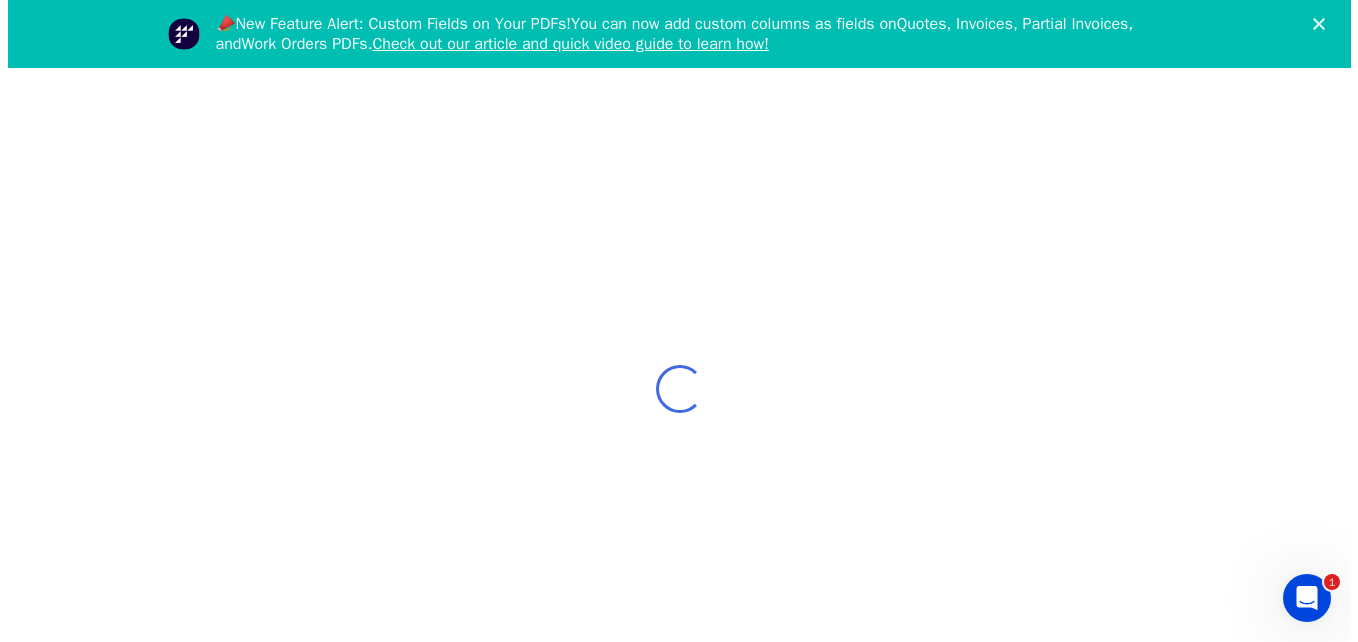 scroll, scrollTop: 0, scrollLeft: 0, axis: both 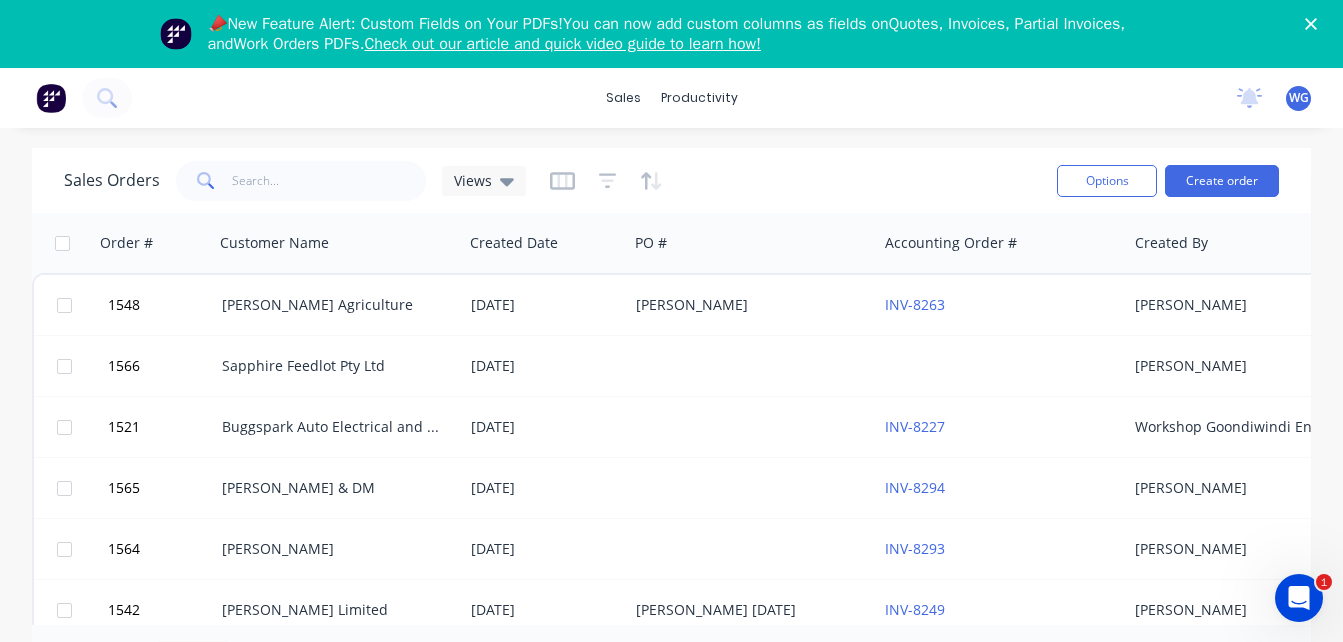 click 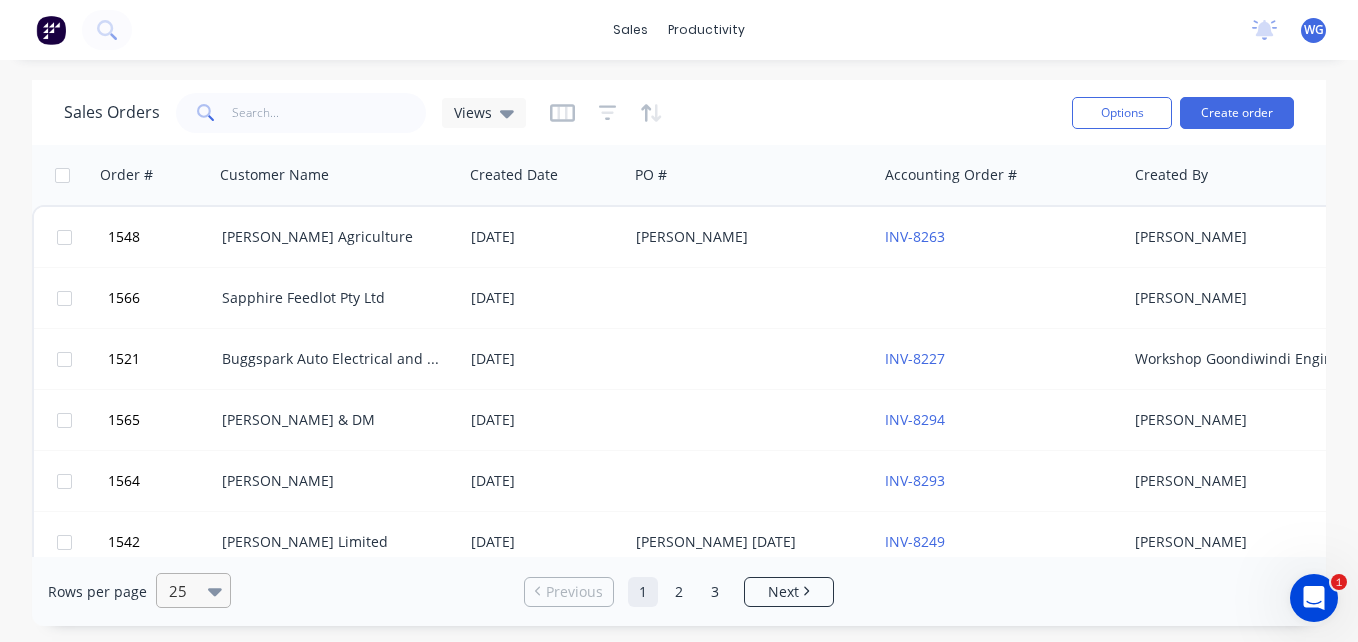 click 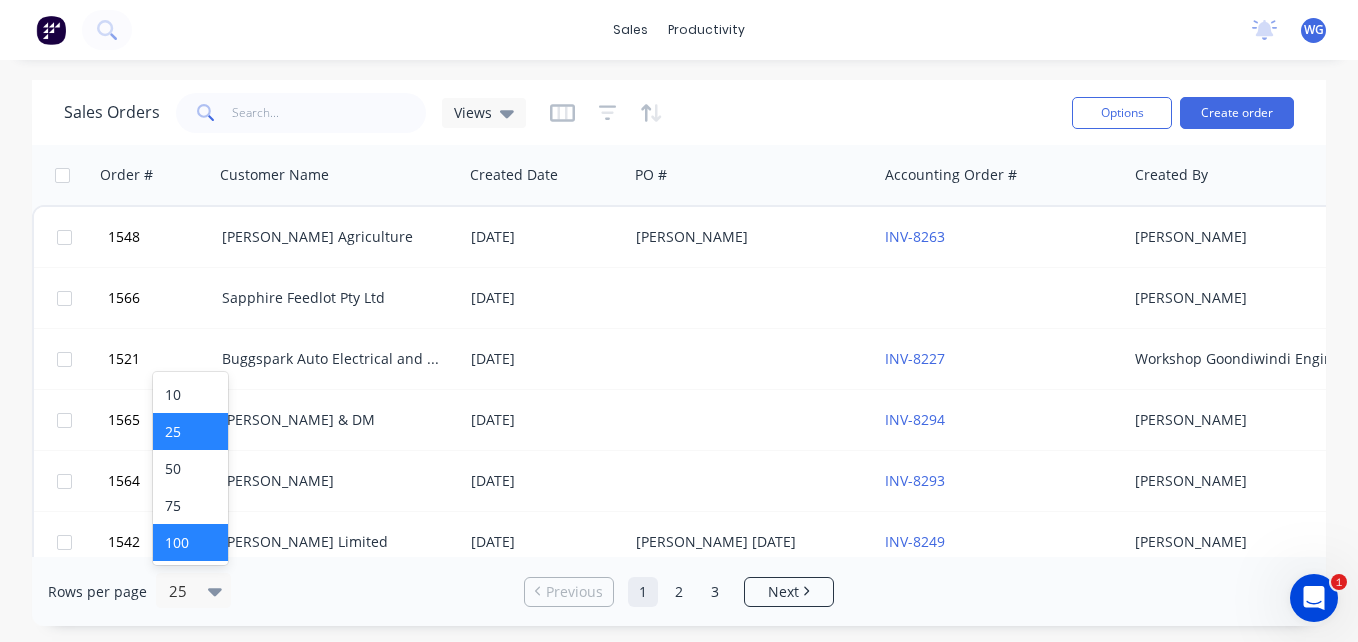 click on "100" at bounding box center (190, 542) 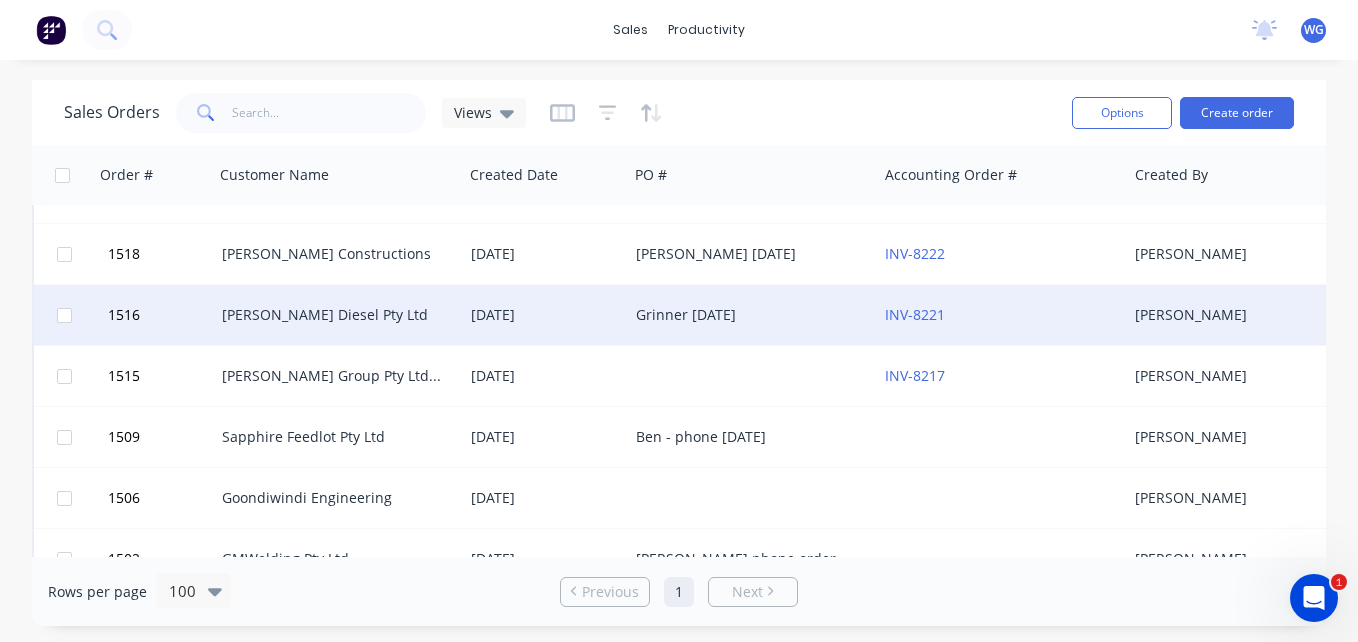 scroll, scrollTop: 3440, scrollLeft: 0, axis: vertical 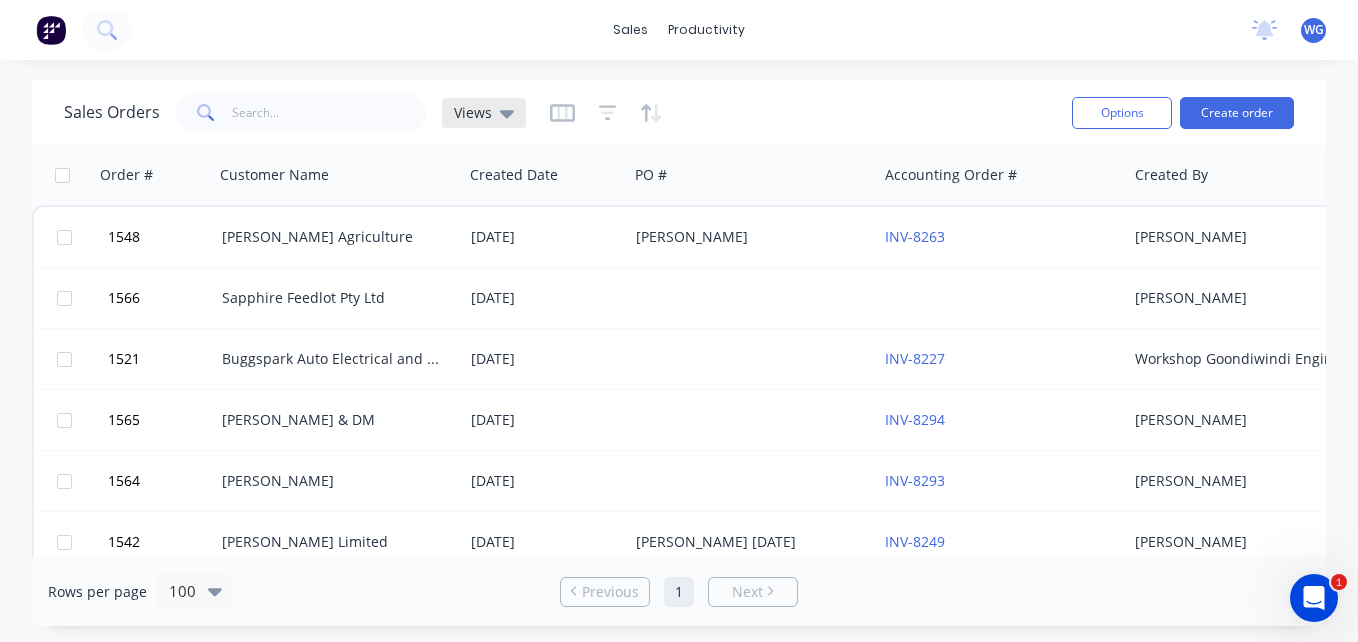 click 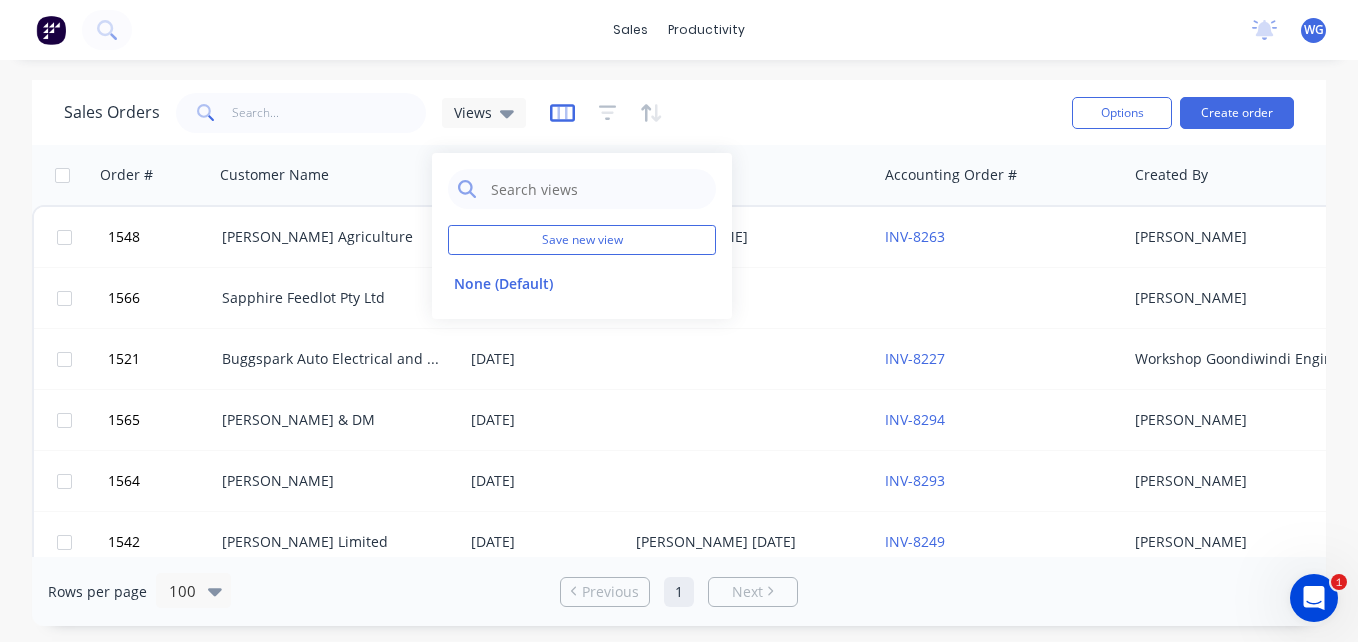 click 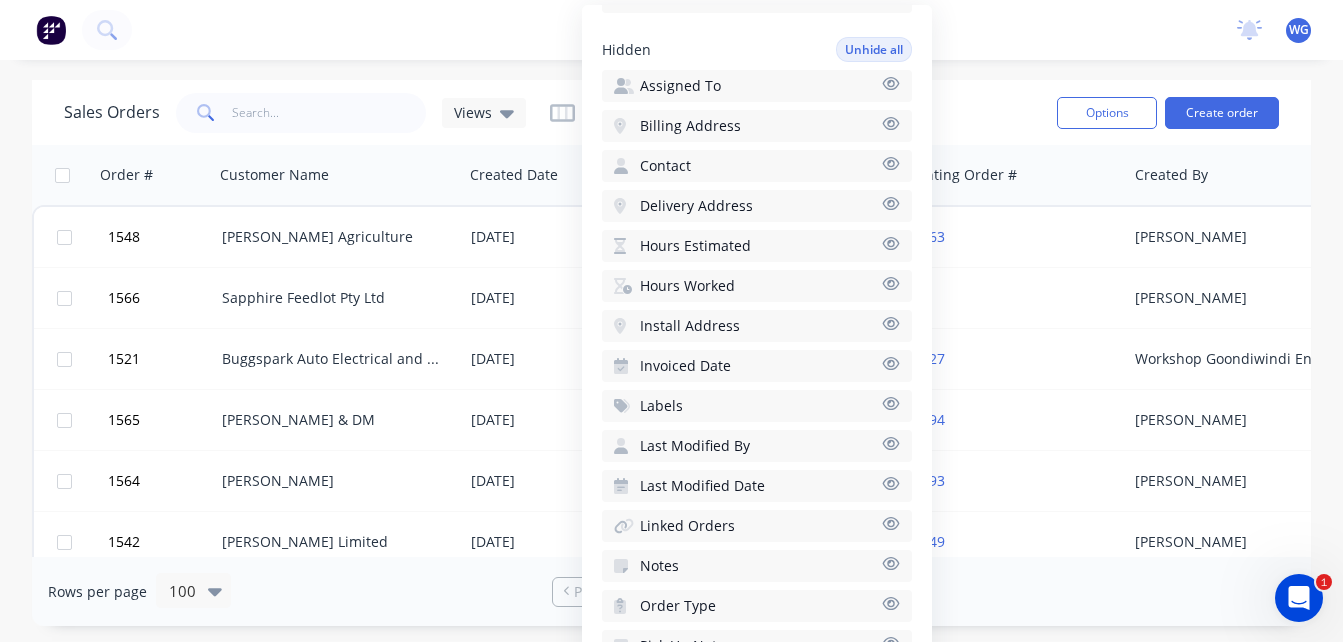 scroll, scrollTop: 498, scrollLeft: 0, axis: vertical 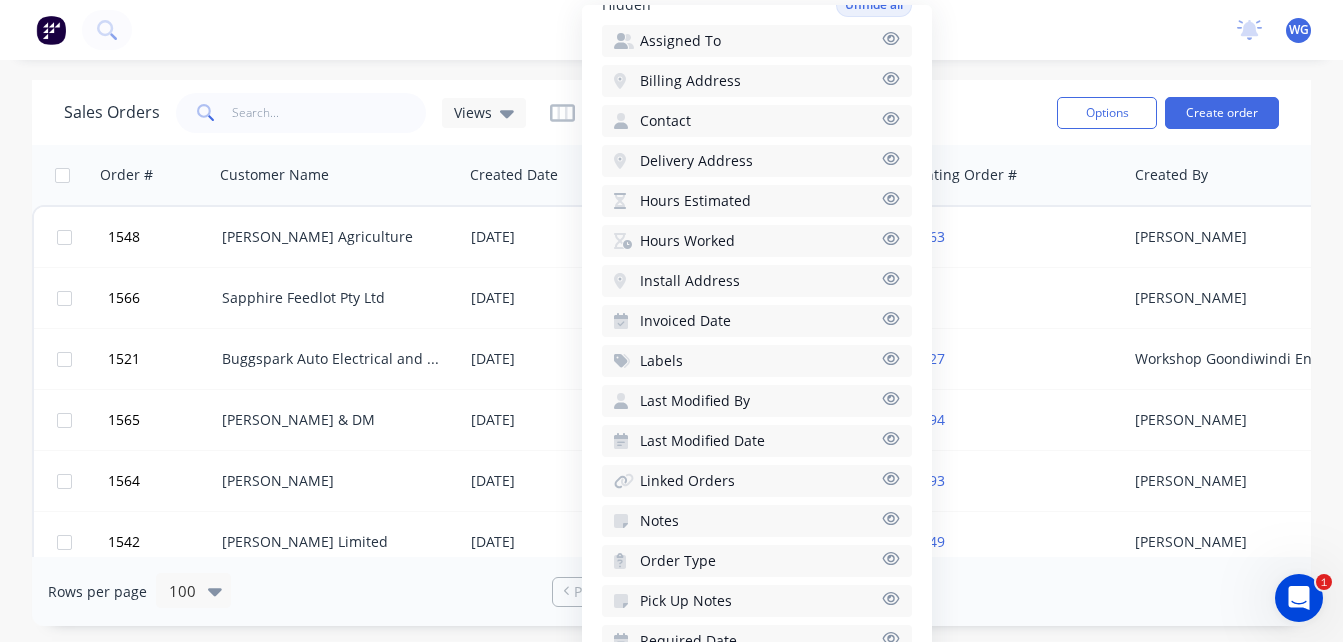 click 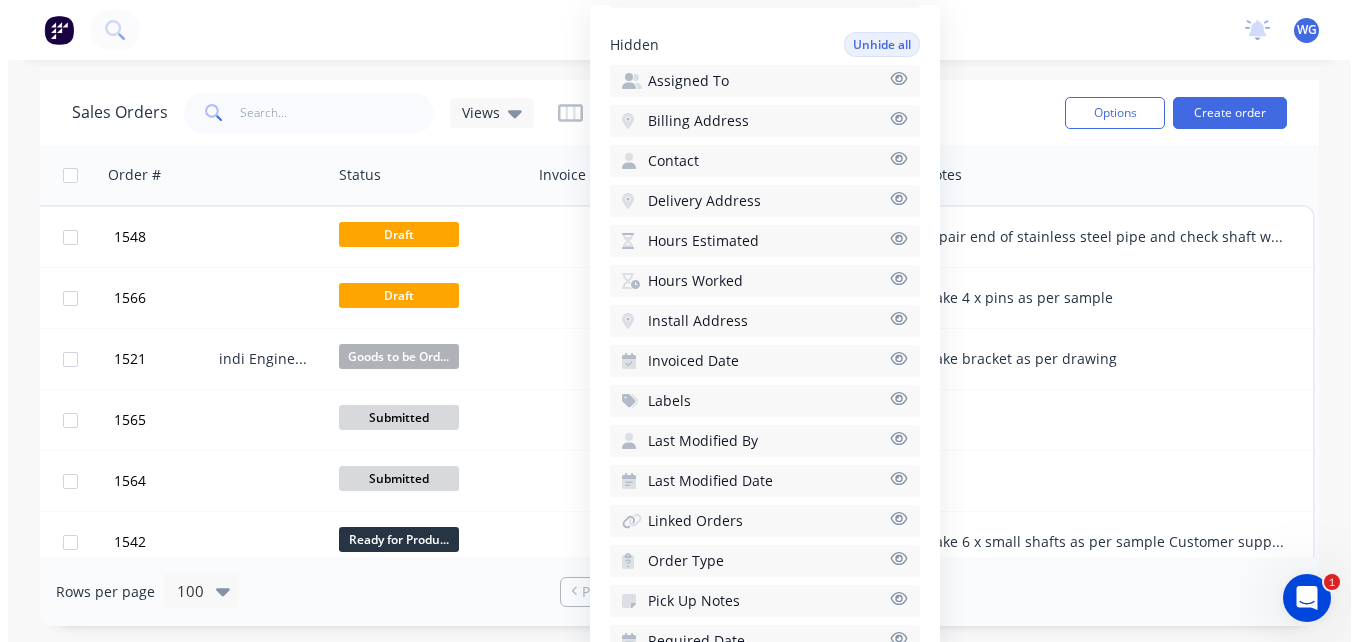 scroll, scrollTop: 0, scrollLeft: 1064, axis: horizontal 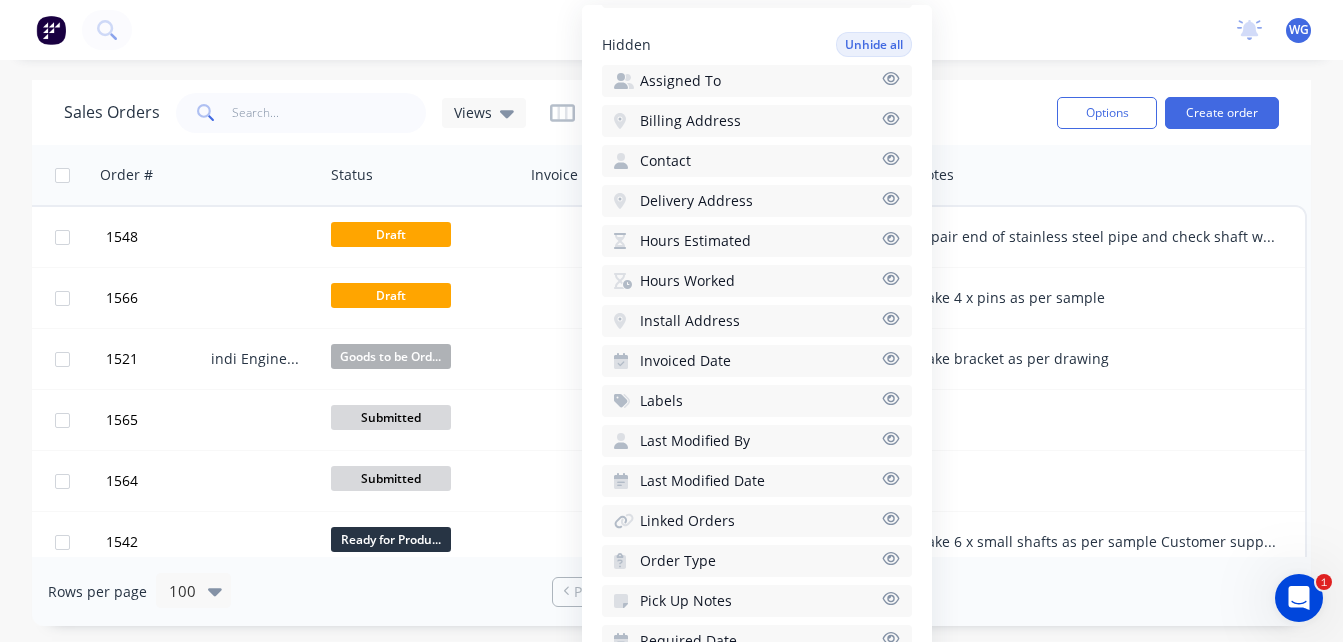 click on "sales productivity sales Sales Orders Customers Price Level Manager productivity Workflow Planner Delivery Scheduling Timesheets No new notifications Mark all as read You have no notifications WG Goondiwindi Engineering Workshop Goondiwindi Engineering Standard User (No Pricing) Profile Sign out" at bounding box center (671, 30) 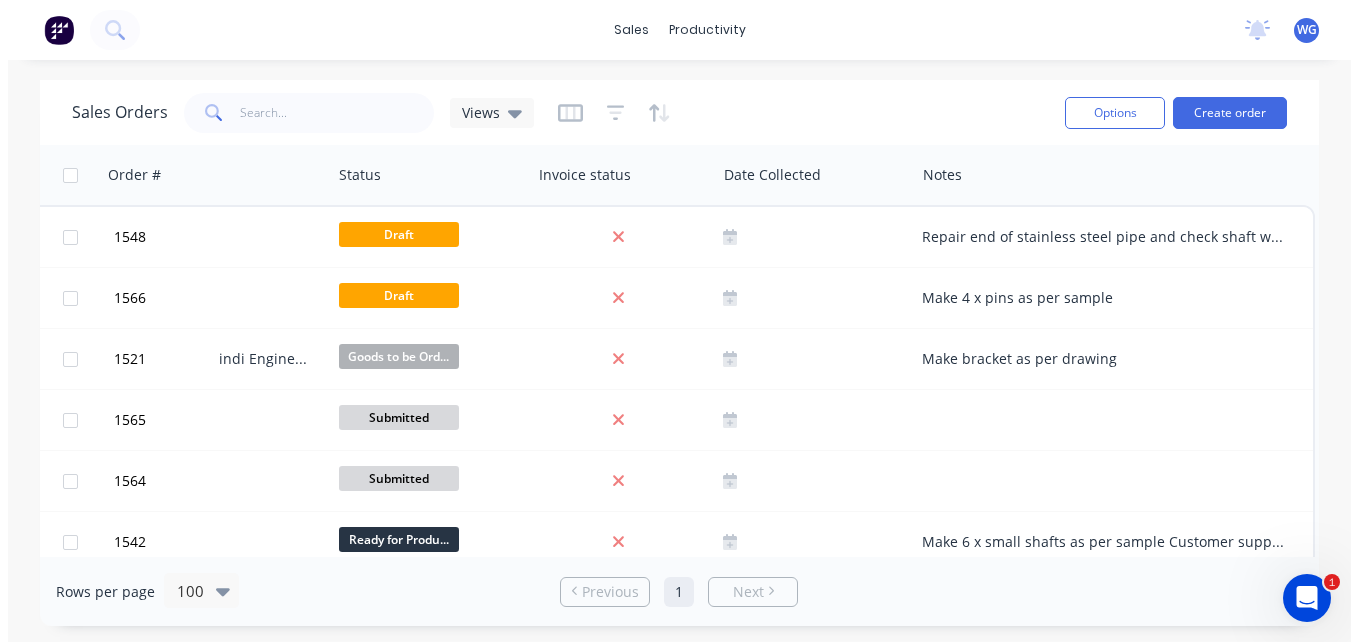 scroll, scrollTop: 0, scrollLeft: 1049, axis: horizontal 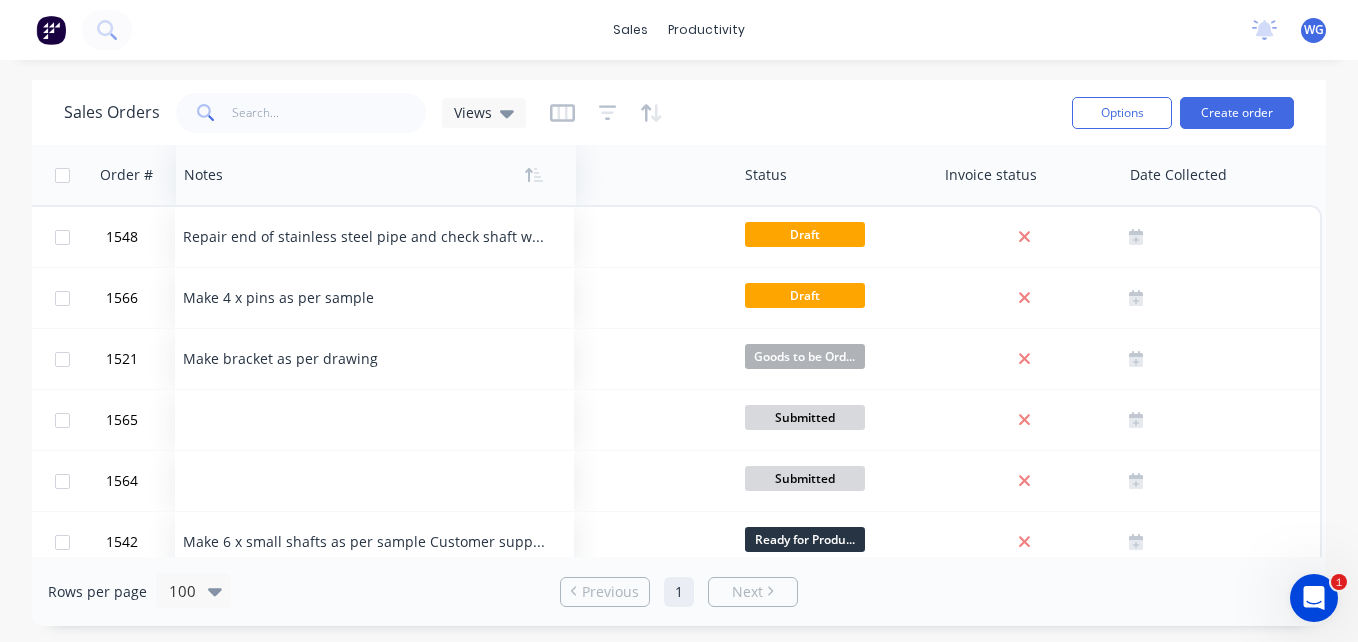 drag, startPoint x: 954, startPoint y: 179, endPoint x: 208, endPoint y: 187, distance: 746.0429 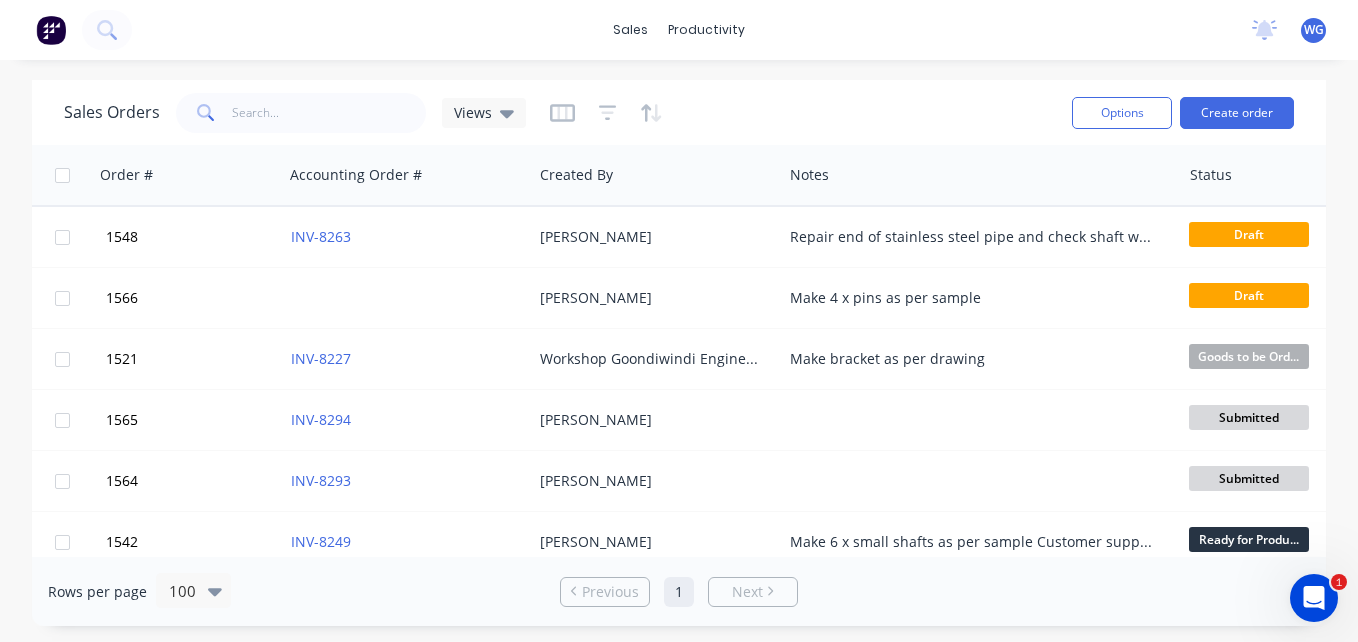scroll, scrollTop: 0, scrollLeft: 589, axis: horizontal 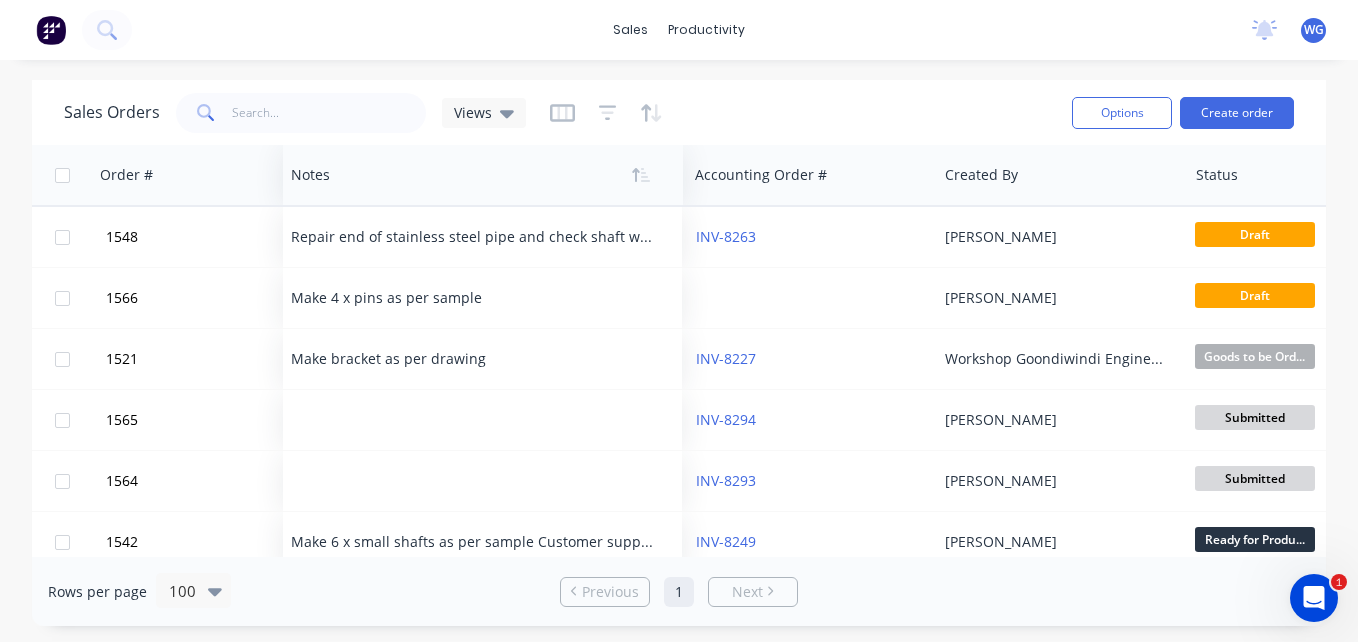 drag, startPoint x: 848, startPoint y: 178, endPoint x: 343, endPoint y: 163, distance: 505.22272 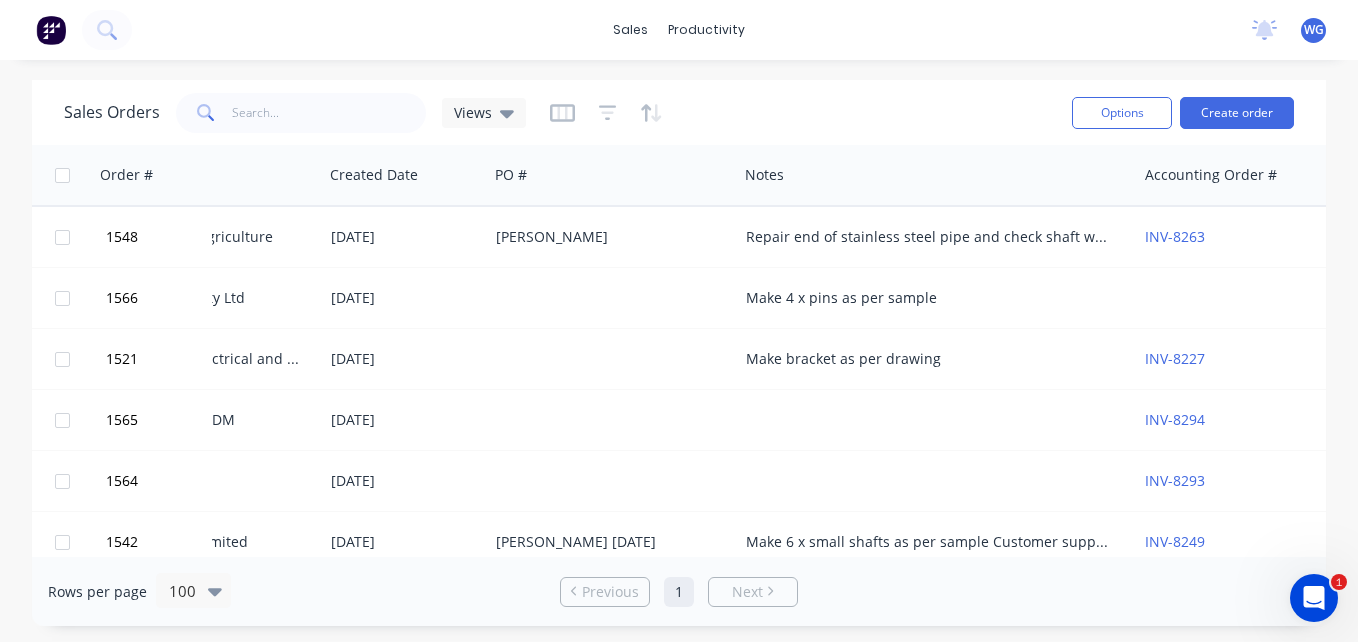 scroll, scrollTop: 0, scrollLeft: 0, axis: both 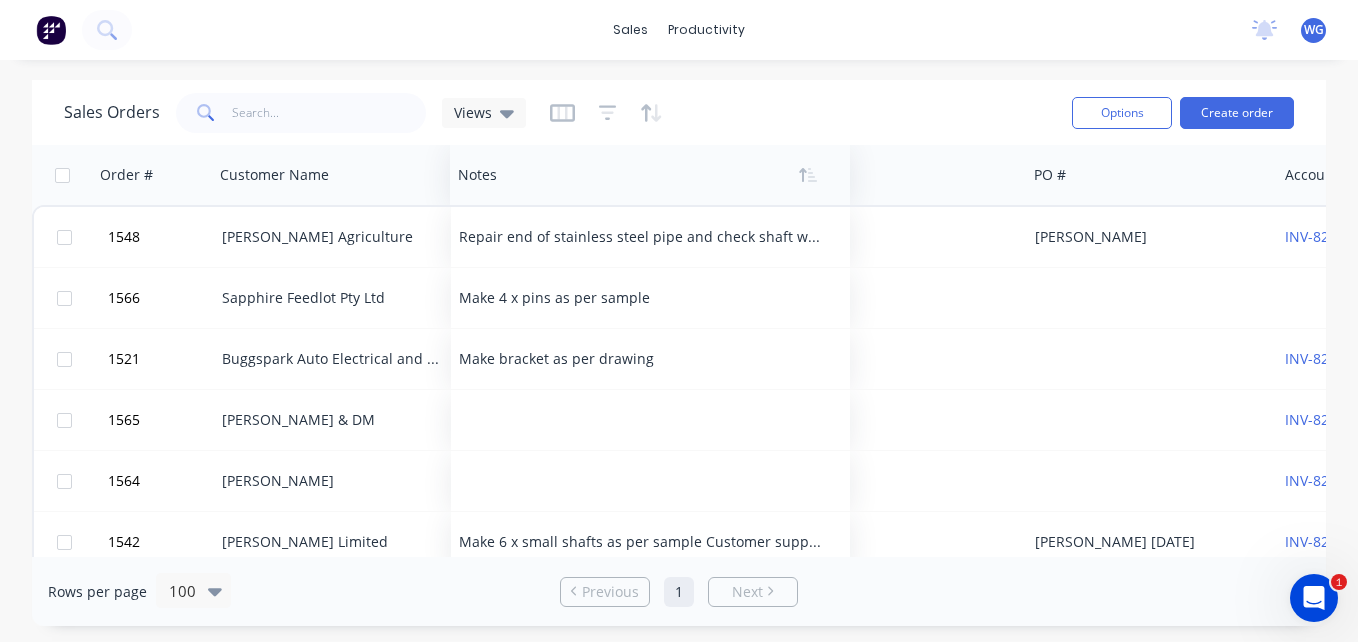 drag, startPoint x: 902, startPoint y: 175, endPoint x: 475, endPoint y: 174, distance: 427.00116 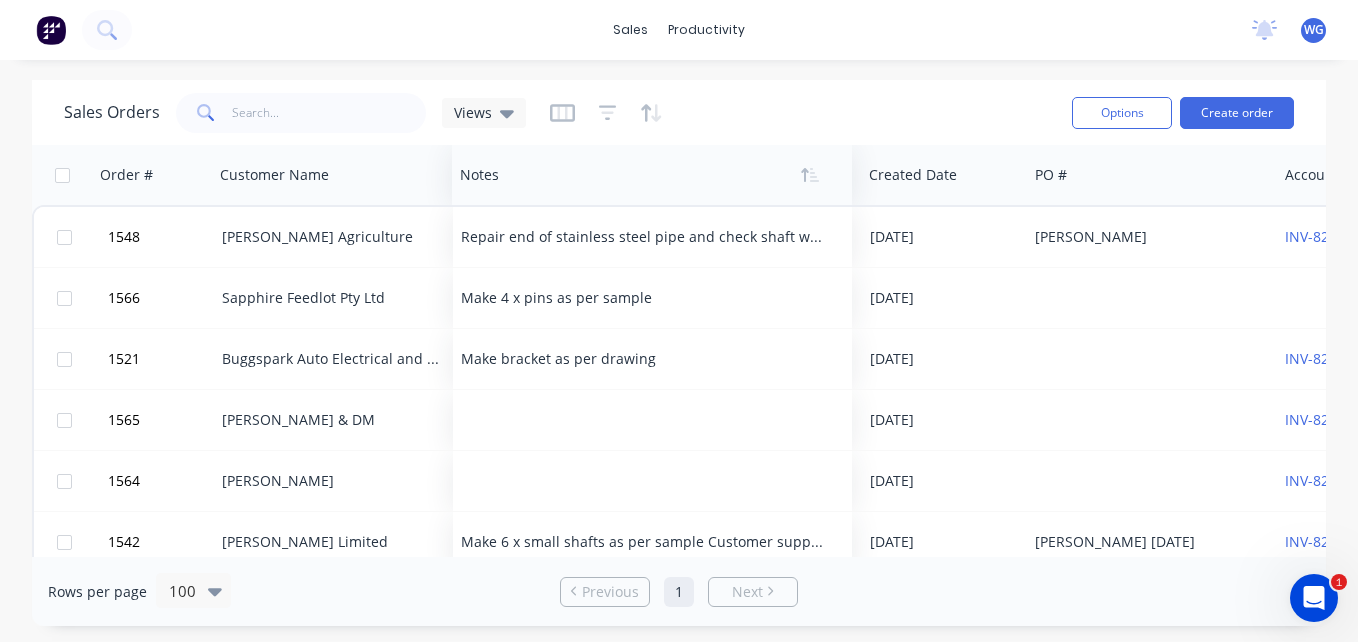 drag, startPoint x: 676, startPoint y: 176, endPoint x: 496, endPoint y: 183, distance: 180.13606 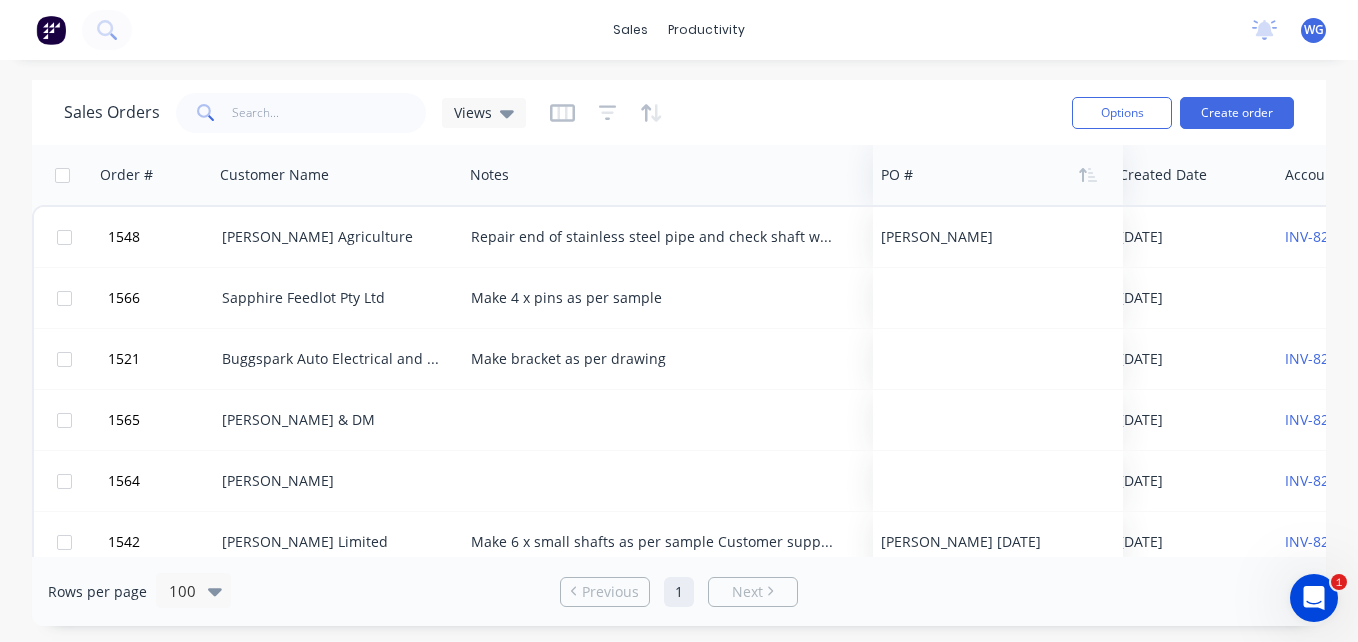 drag, startPoint x: 1056, startPoint y: 178, endPoint x: 902, endPoint y: 176, distance: 154.01299 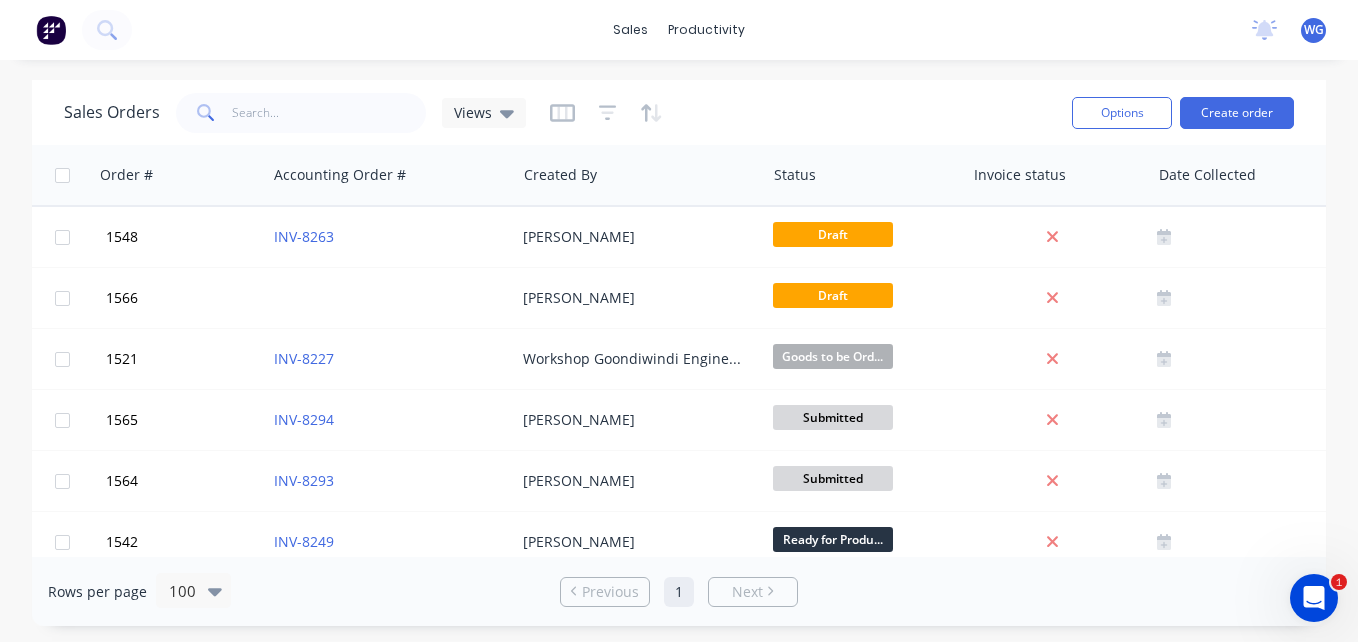 scroll, scrollTop: 0, scrollLeft: 1049, axis: horizontal 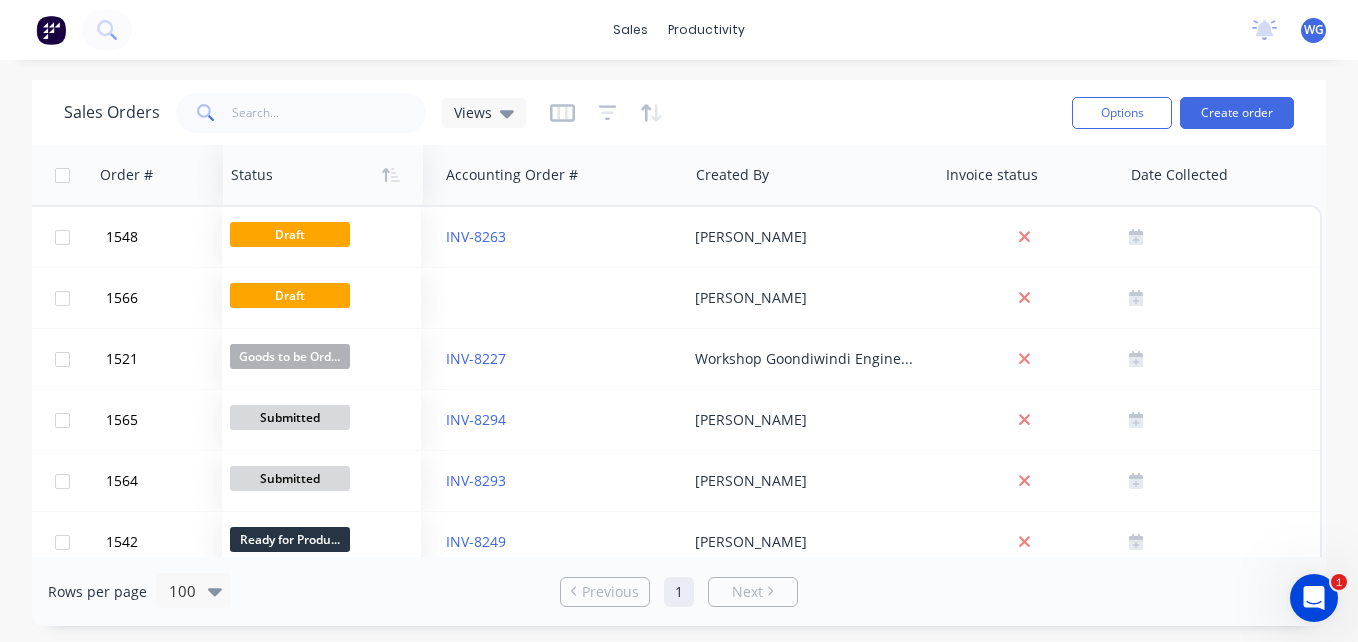 drag, startPoint x: 777, startPoint y: 179, endPoint x: 262, endPoint y: 171, distance: 515.06213 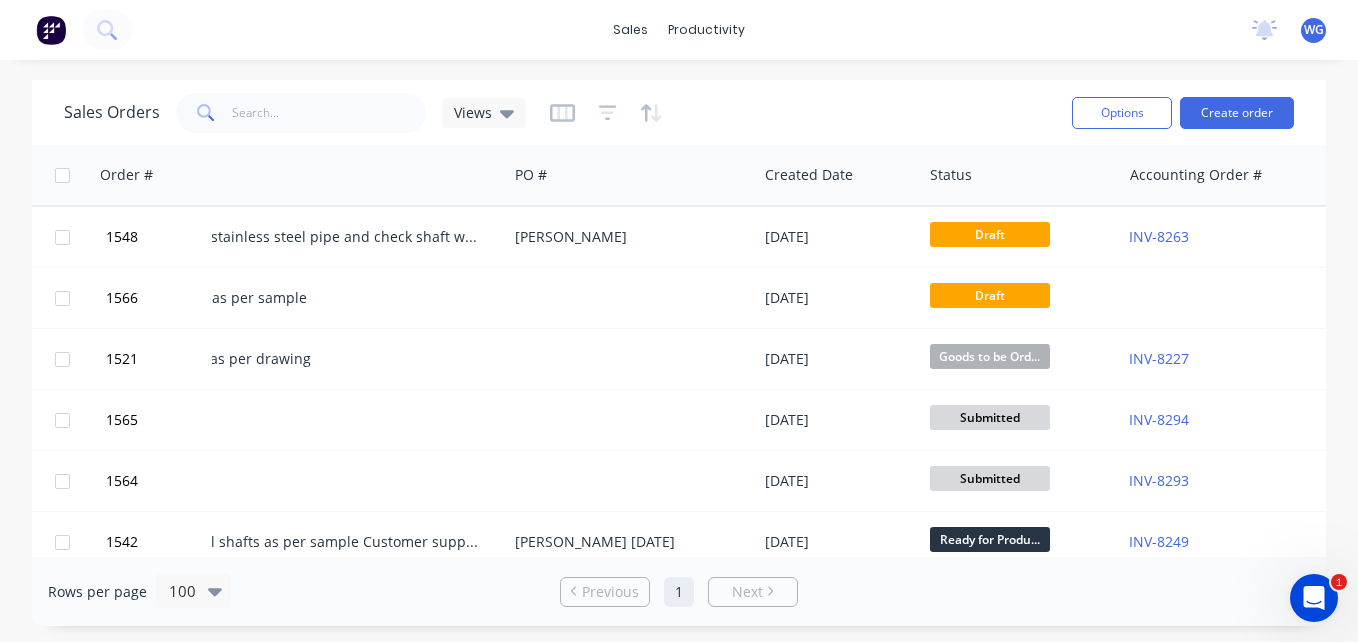 scroll, scrollTop: 0, scrollLeft: 308, axis: horizontal 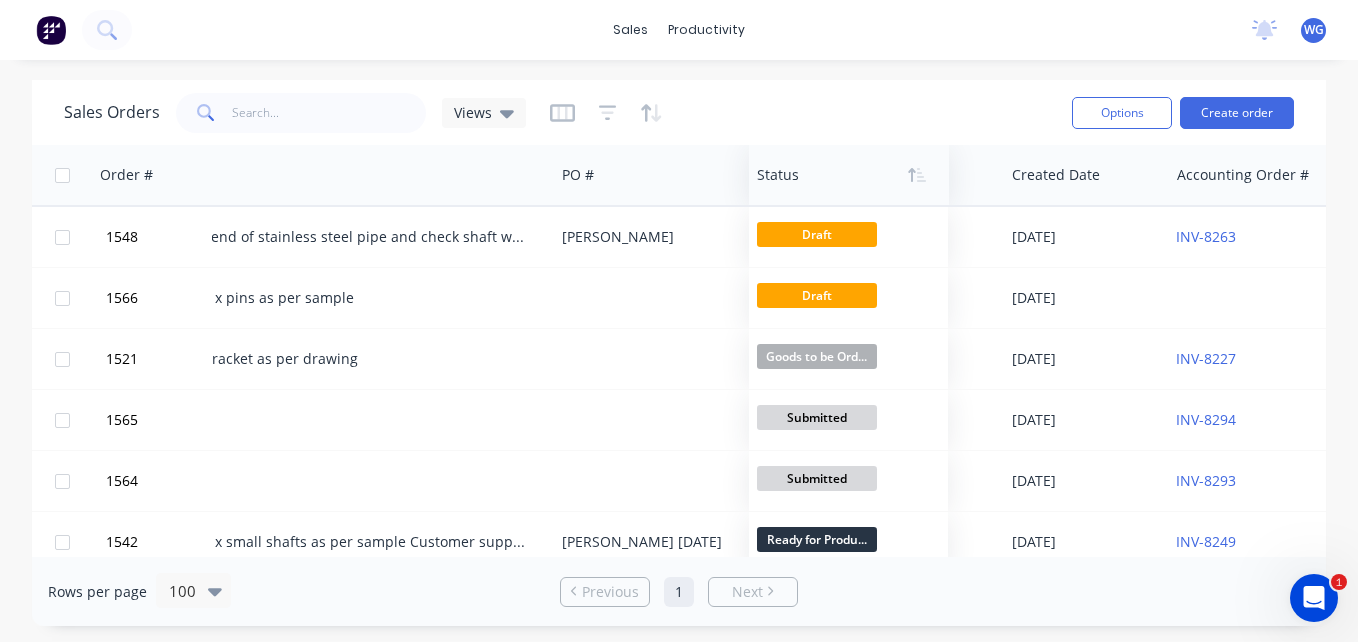 drag, startPoint x: 1007, startPoint y: 180, endPoint x: 787, endPoint y: 179, distance: 220.00227 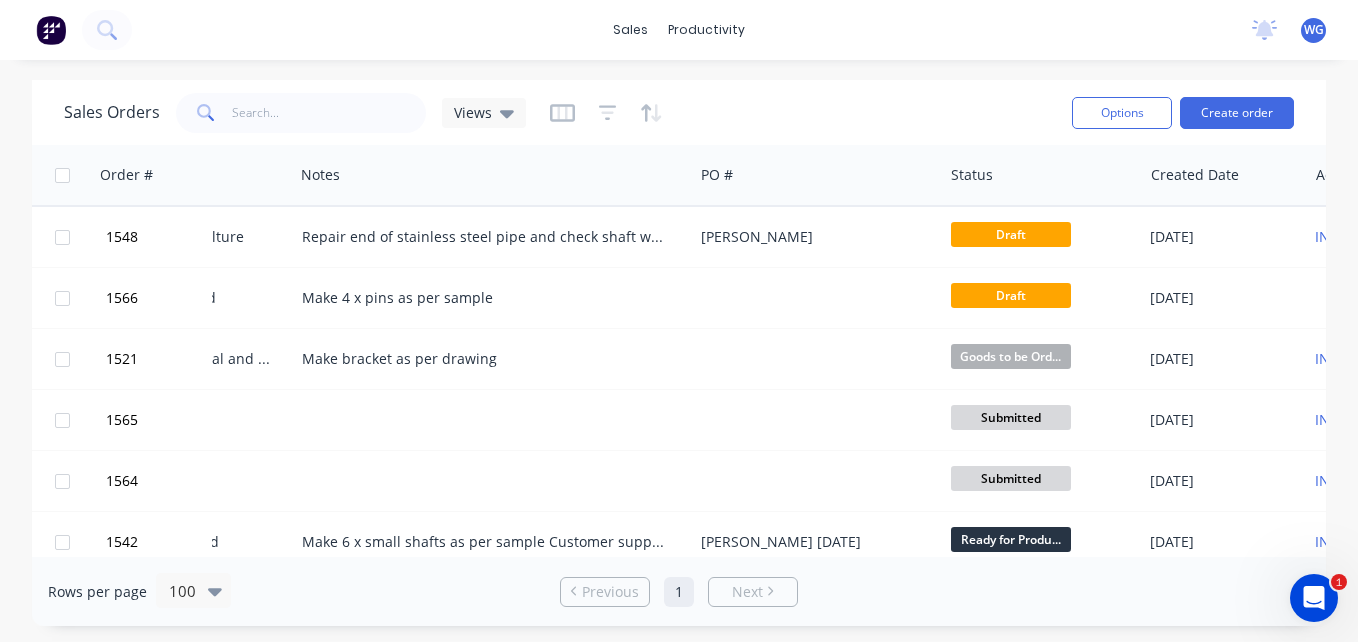 scroll, scrollTop: 0, scrollLeft: 0, axis: both 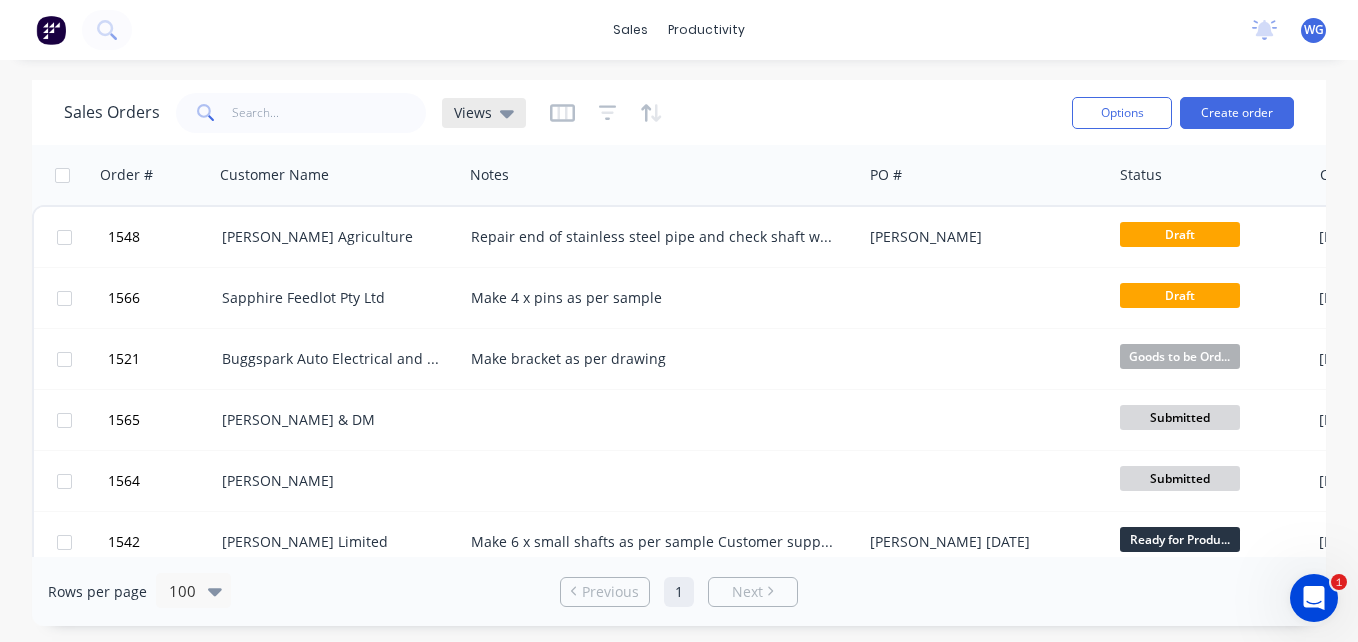 click 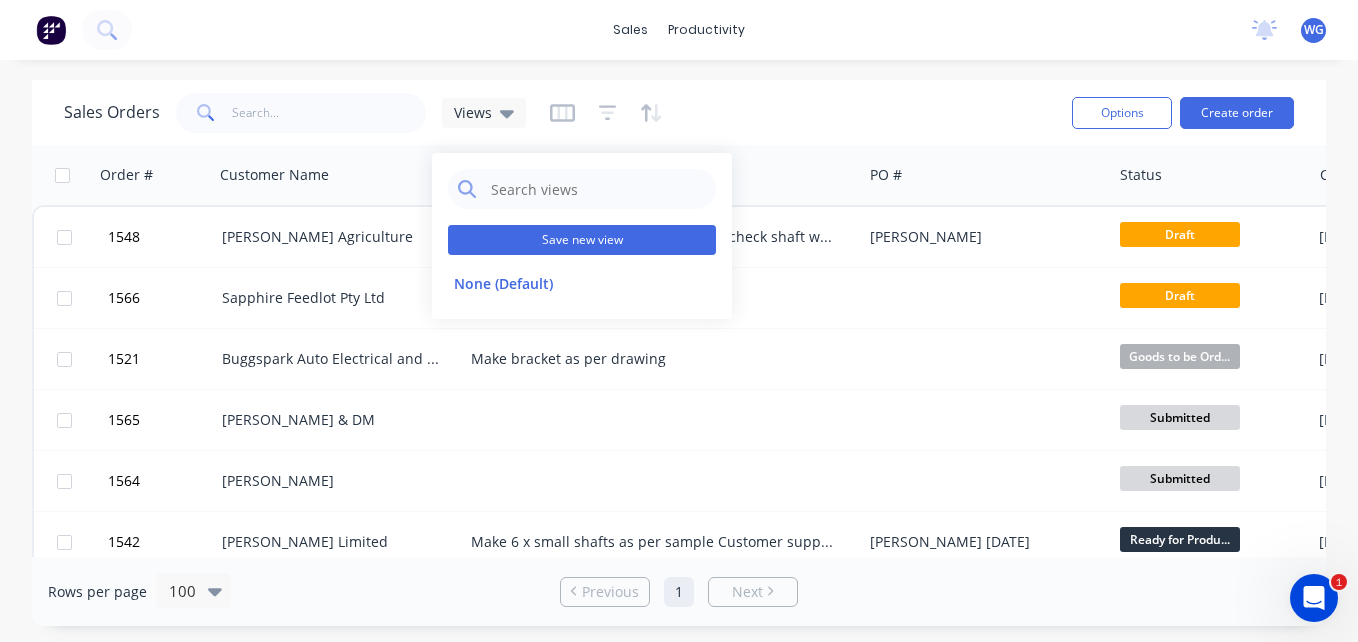 click on "Save new view" at bounding box center (582, 240) 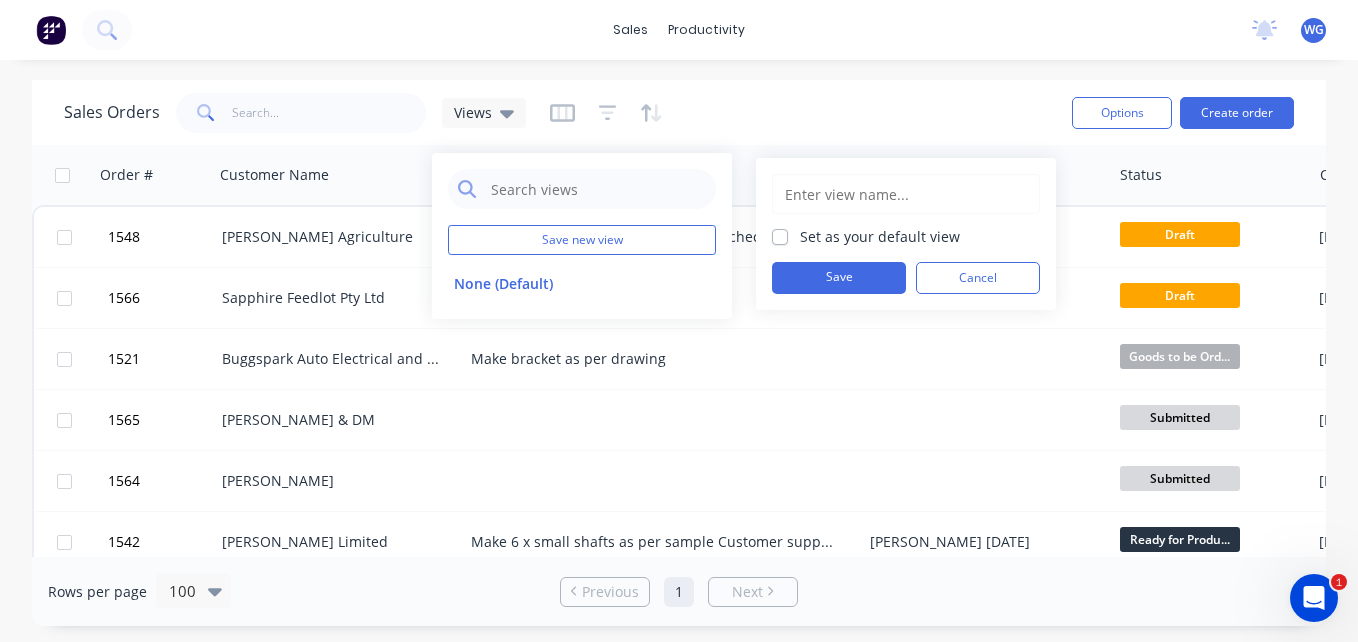 click at bounding box center (906, 194) 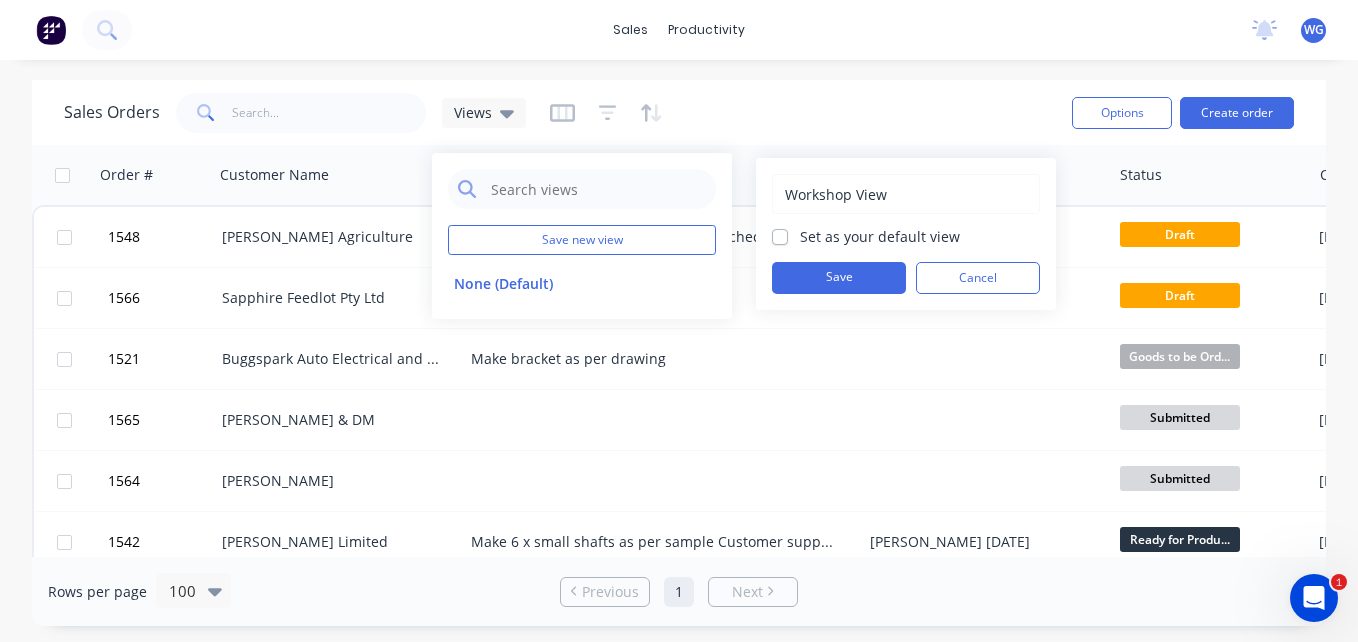 type on "Workshop View" 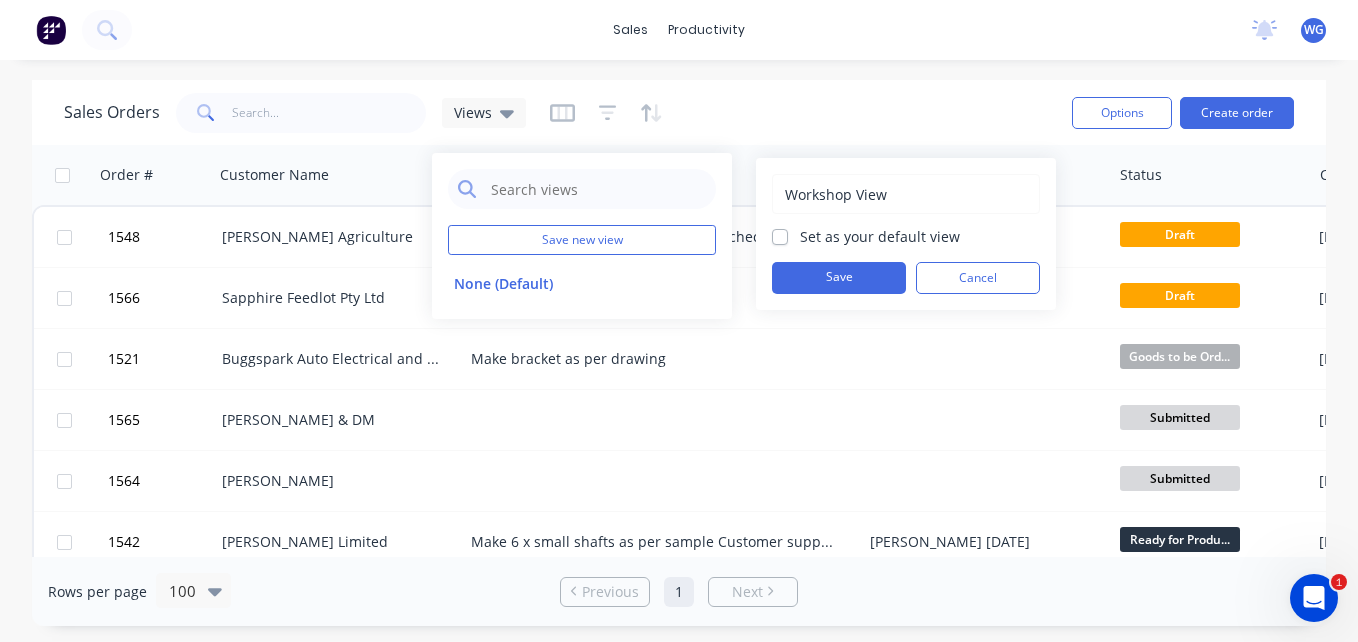 click on "Set as your default view" at bounding box center [880, 236] 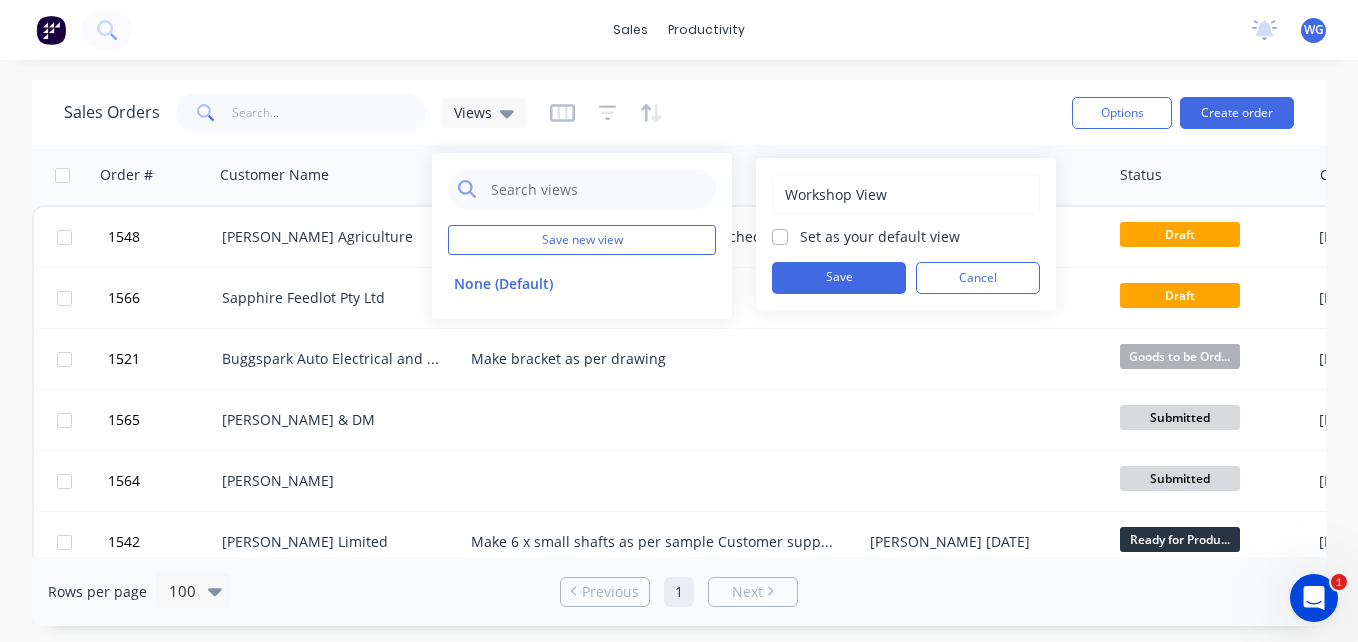 click on "Set as your default view" at bounding box center (780, 235) 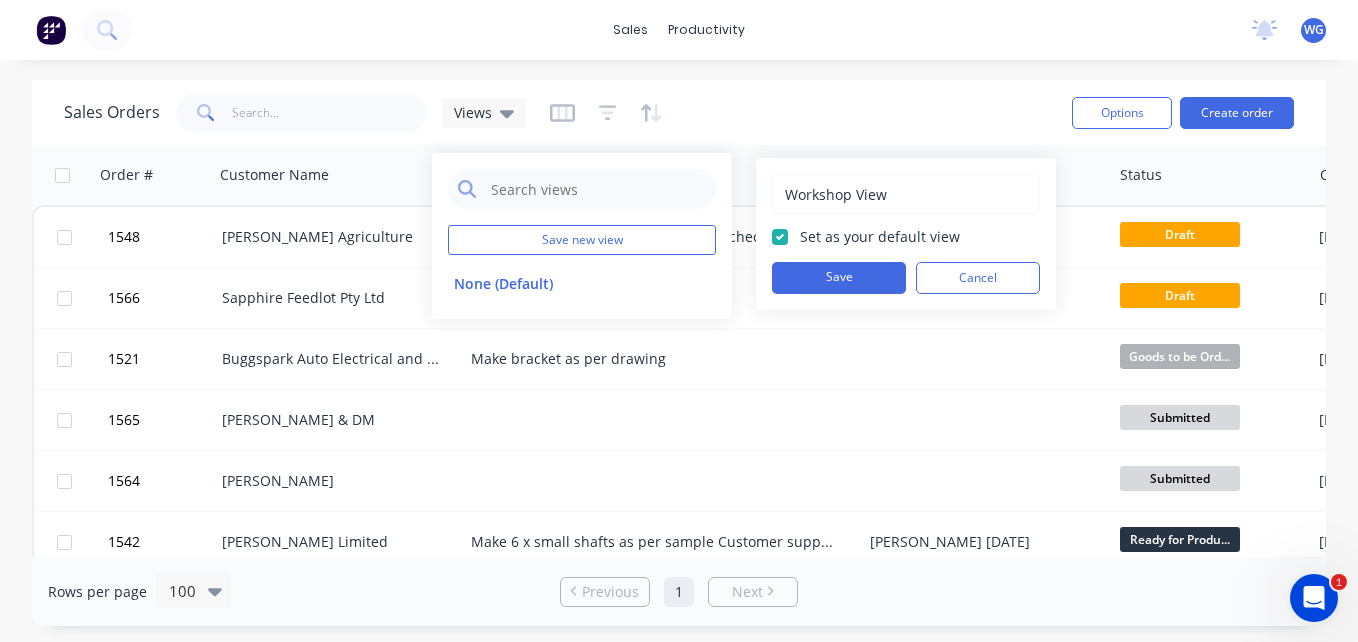 checkbox on "true" 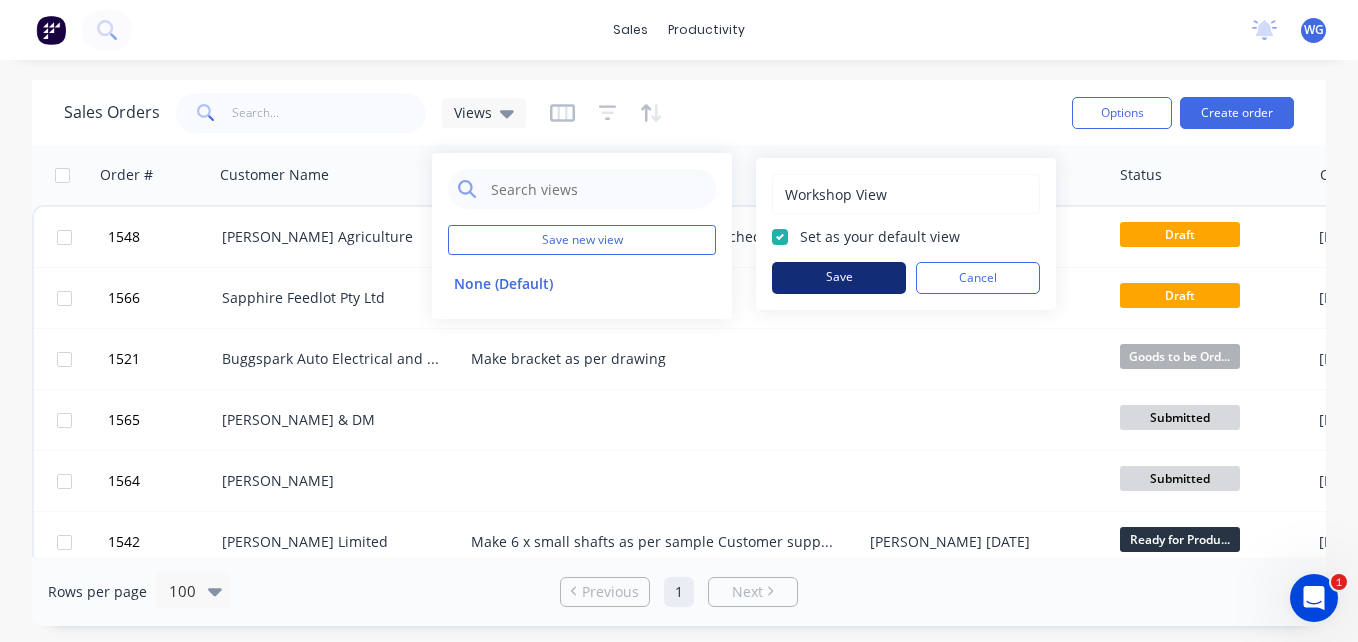 click on "Save" at bounding box center [839, 278] 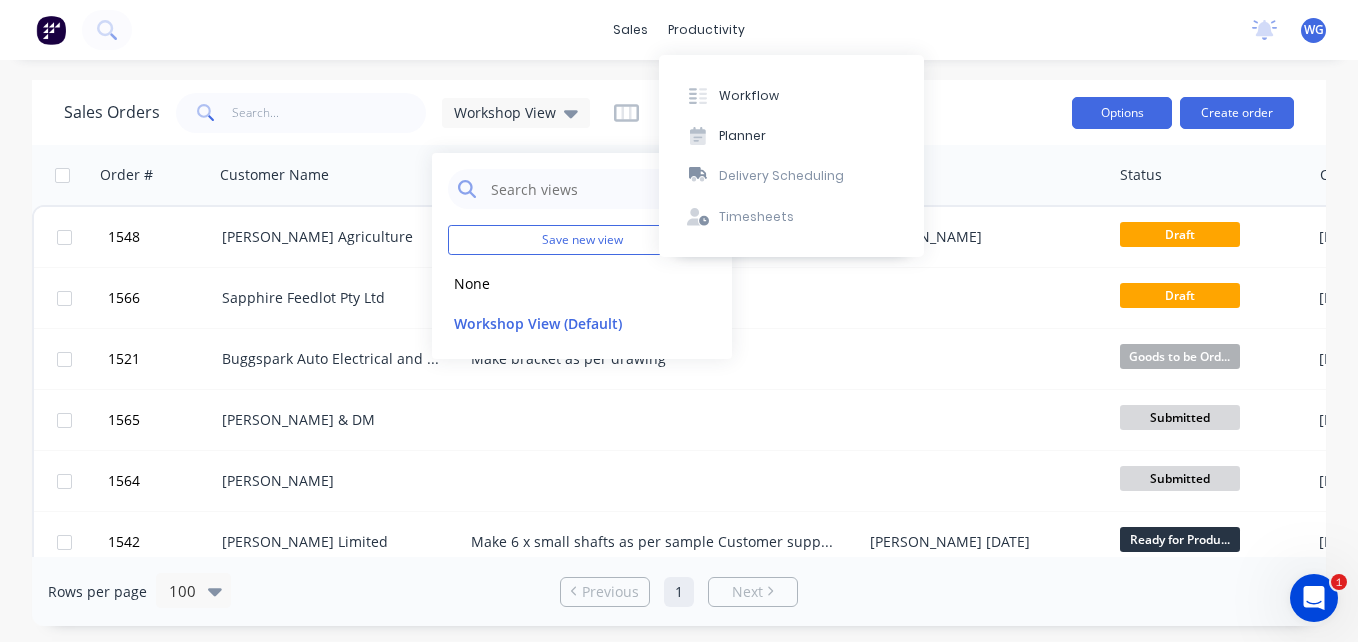 click on "Options" at bounding box center [1122, 113] 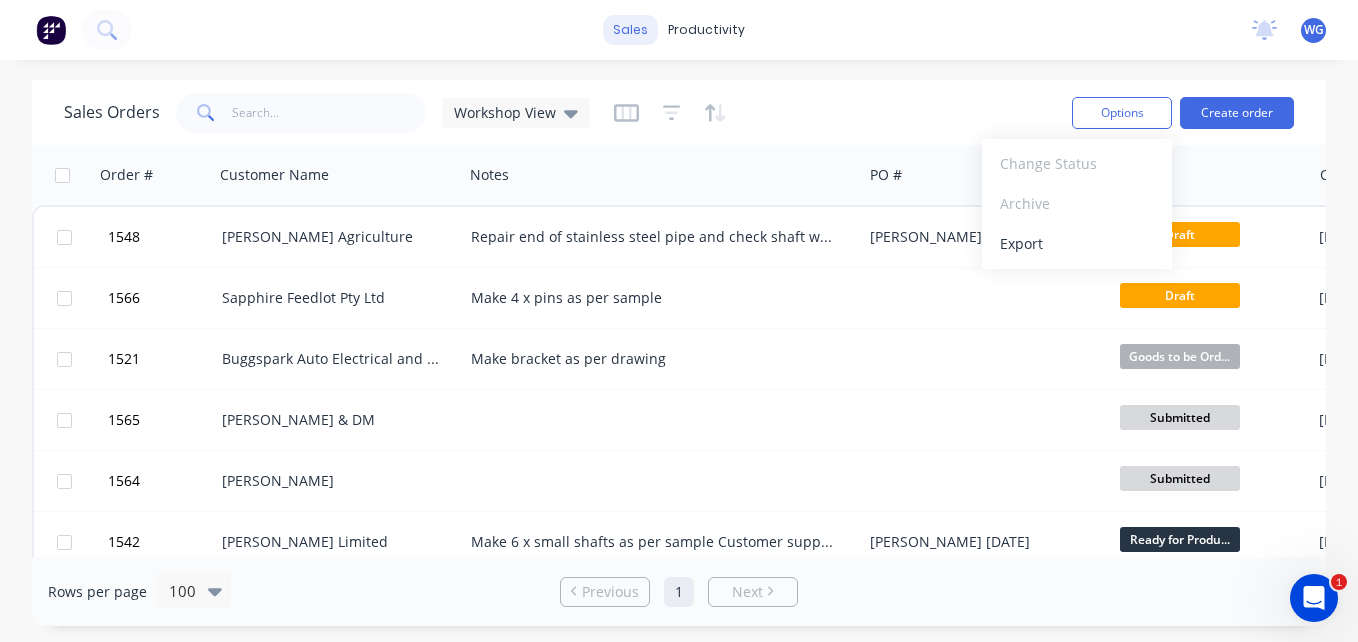 click on "sales" at bounding box center (630, 30) 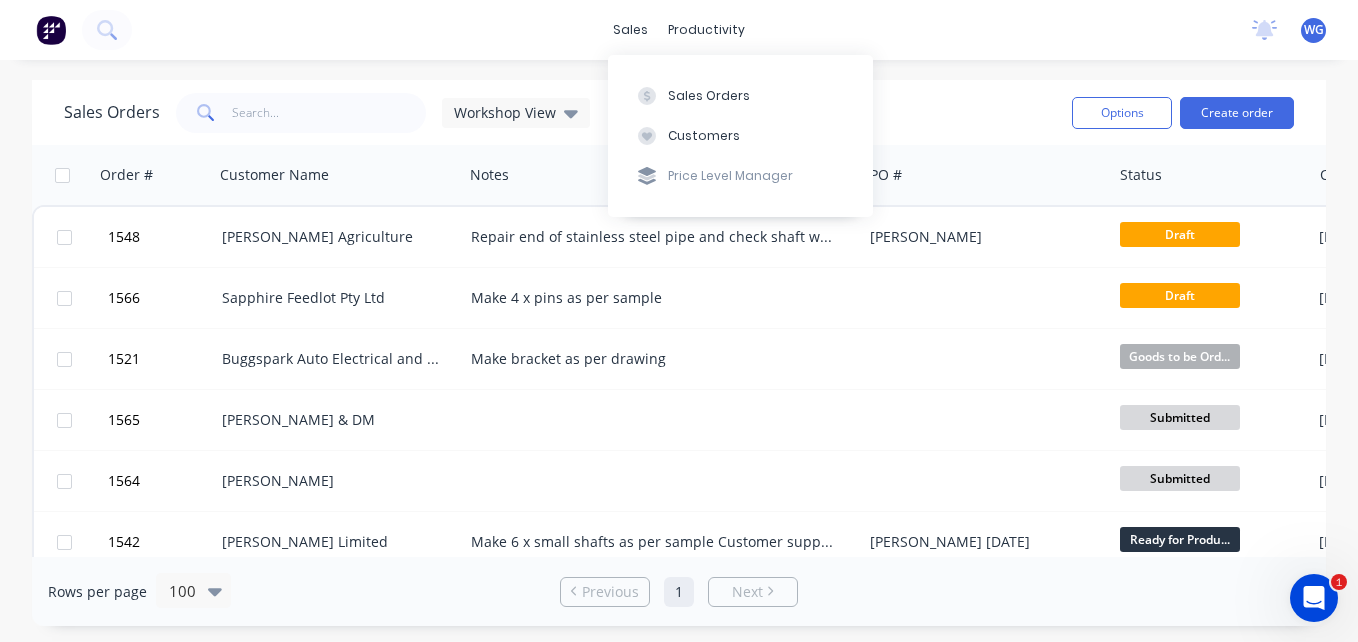 click on "sales productivity sales Sales Orders Customers Price Level Manager productivity Workflow Planner Delivery Scheduling Timesheets No new notifications Mark all as read You have no notifications WG Goondiwindi Engineering Workshop Goondiwindi Engineering Standard User (No Pricing) Profile Sign out" at bounding box center (679, 30) 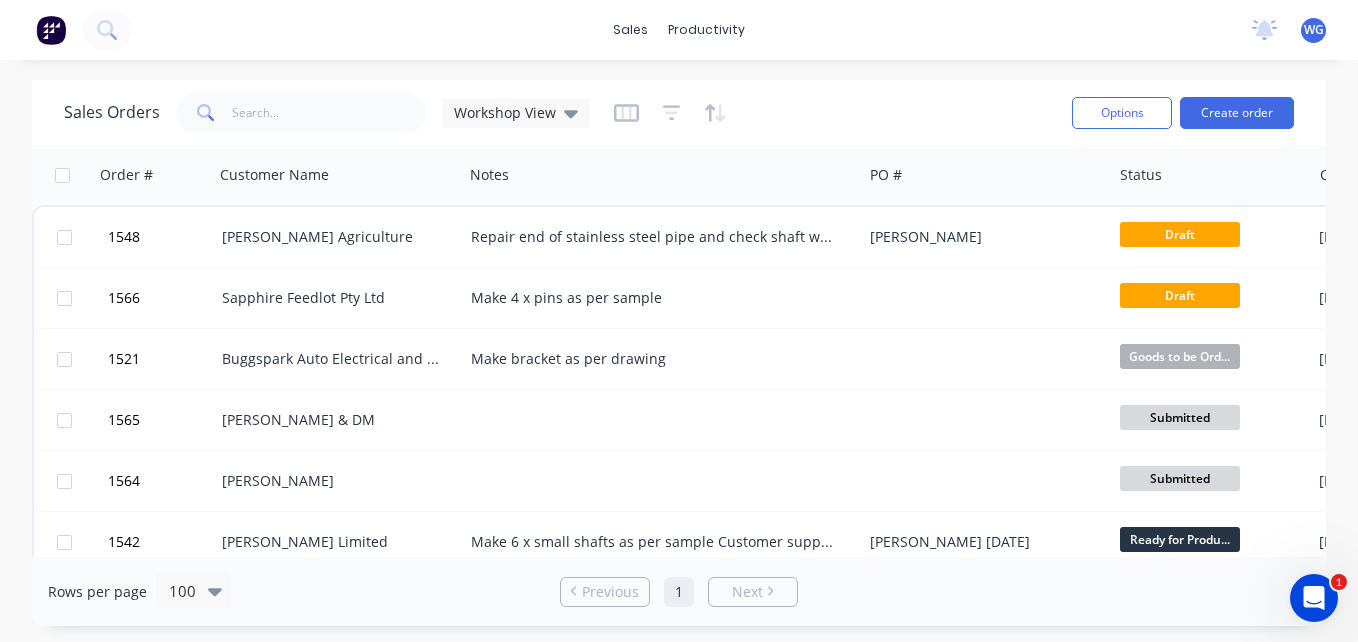 drag, startPoint x: 1326, startPoint y: 160, endPoint x: 1327, endPoint y: 216, distance: 56.008926 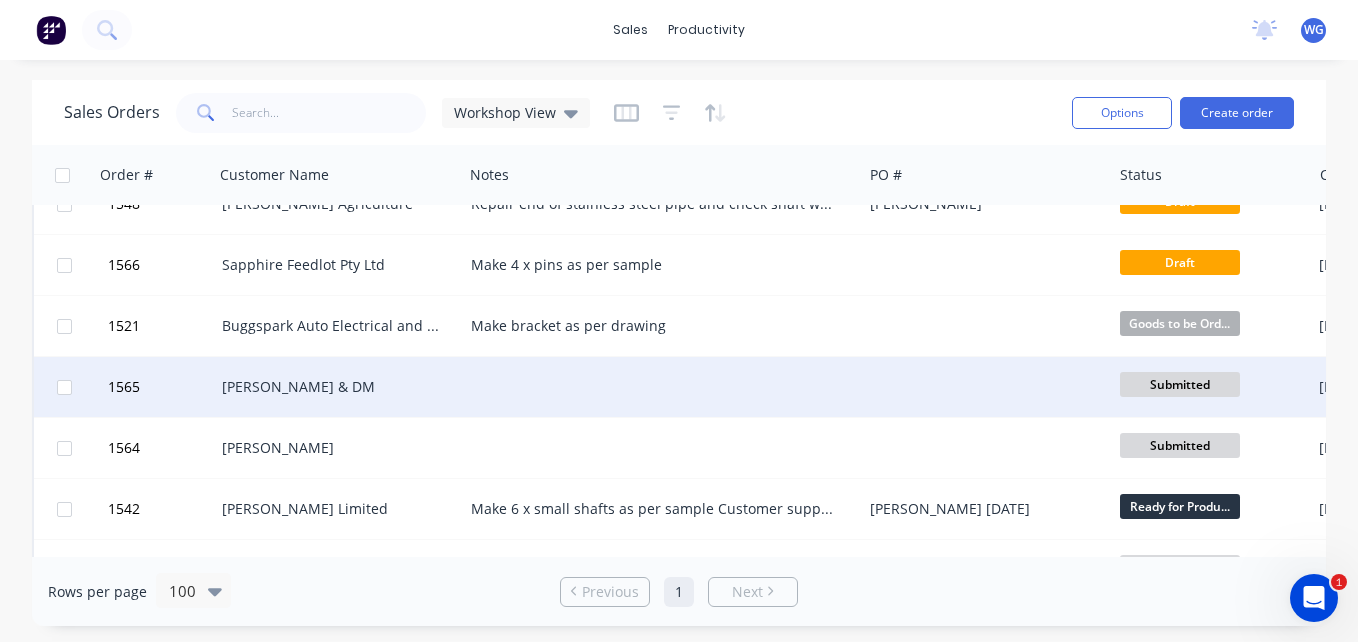 scroll, scrollTop: 0, scrollLeft: 0, axis: both 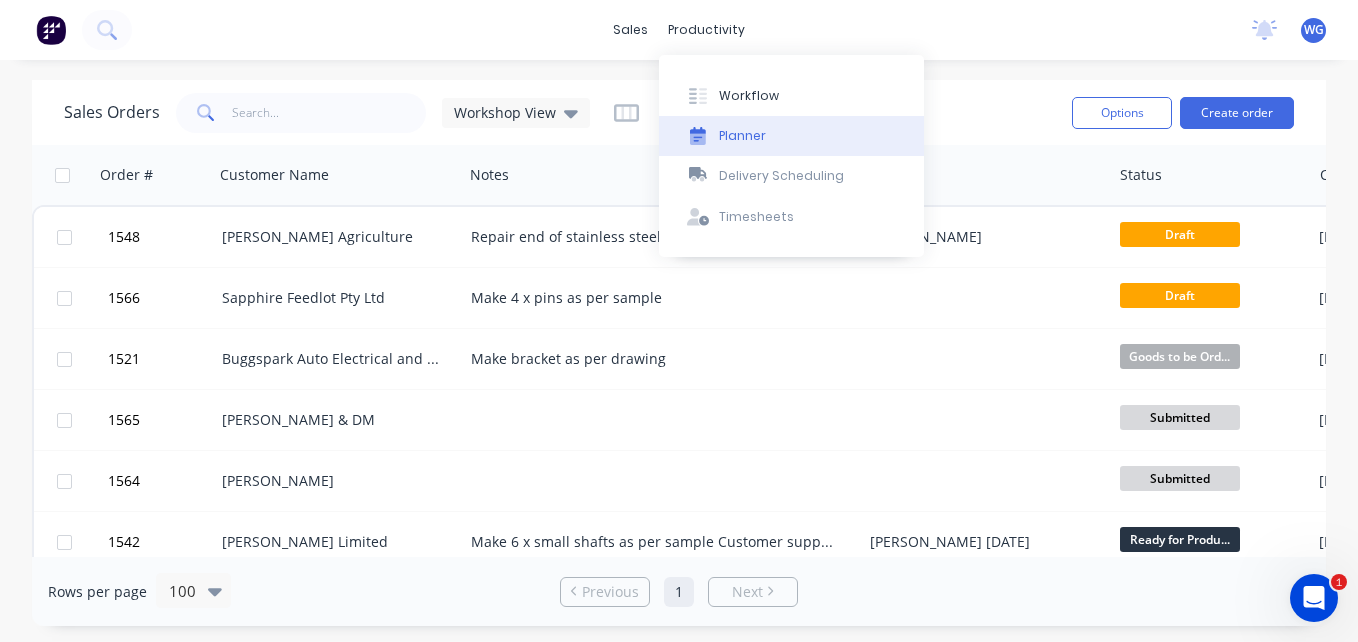 click on "Planner" at bounding box center [742, 136] 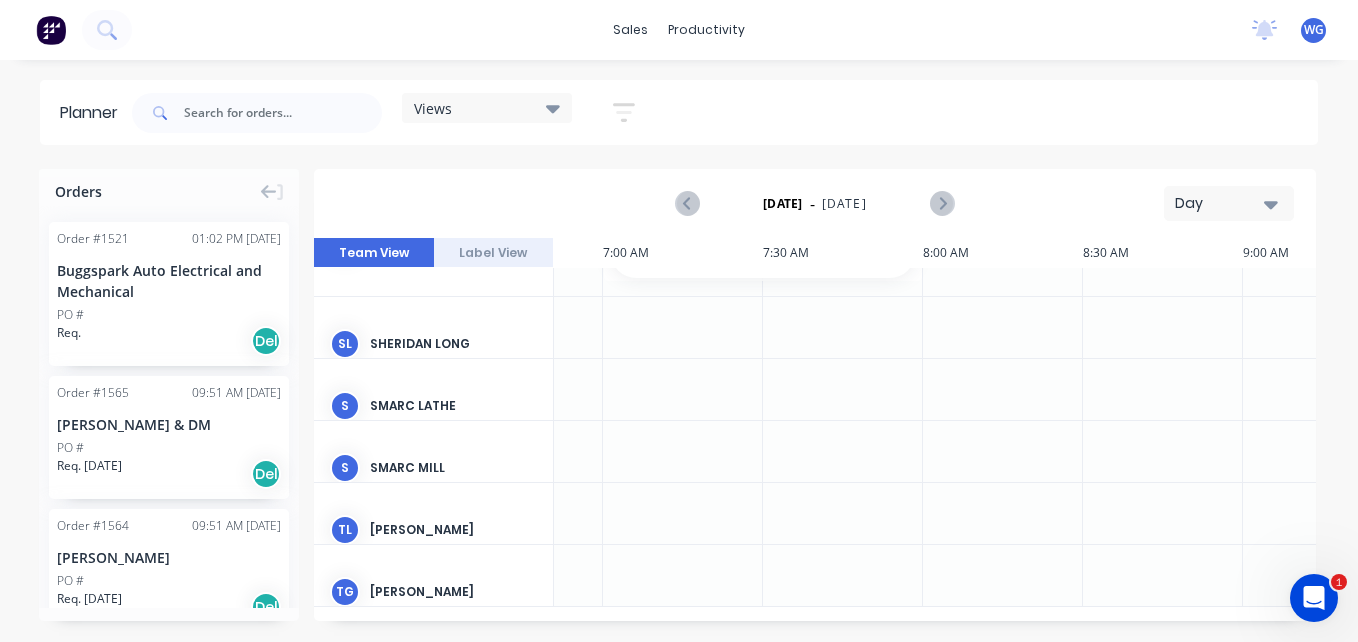 scroll, scrollTop: 1257, scrollLeft: 2191, axis: both 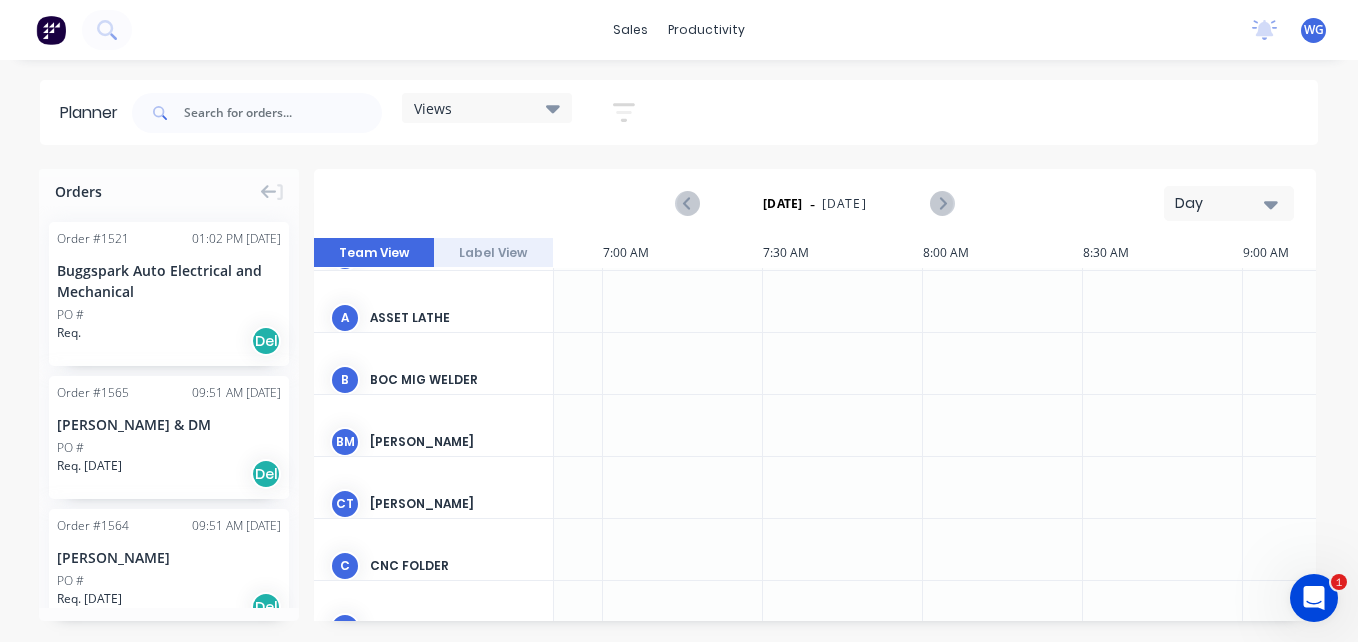 click on "Team View" at bounding box center [374, 253] 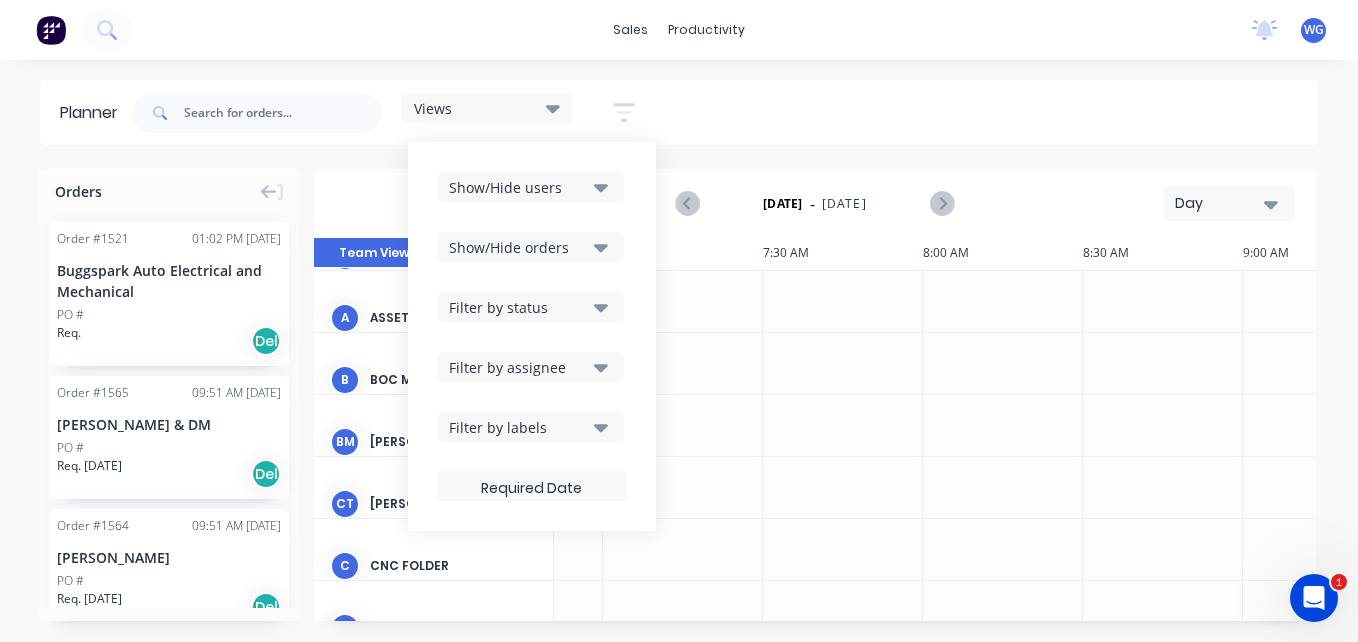 click 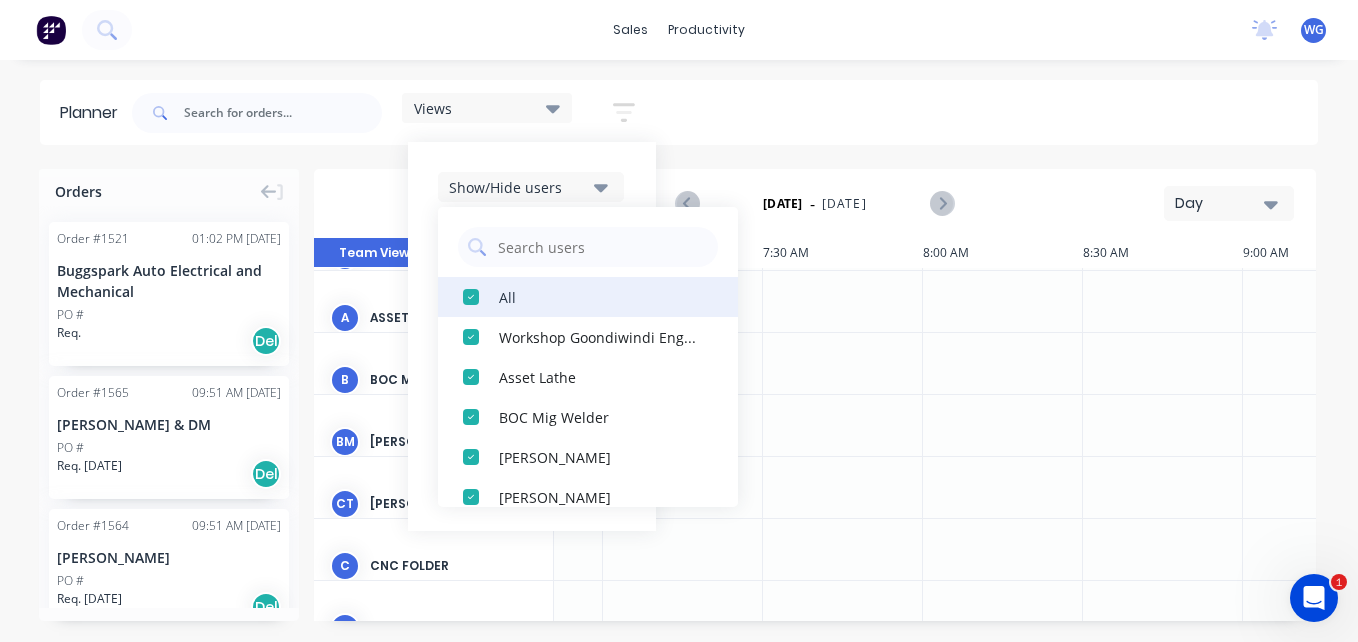 click at bounding box center [471, 297] 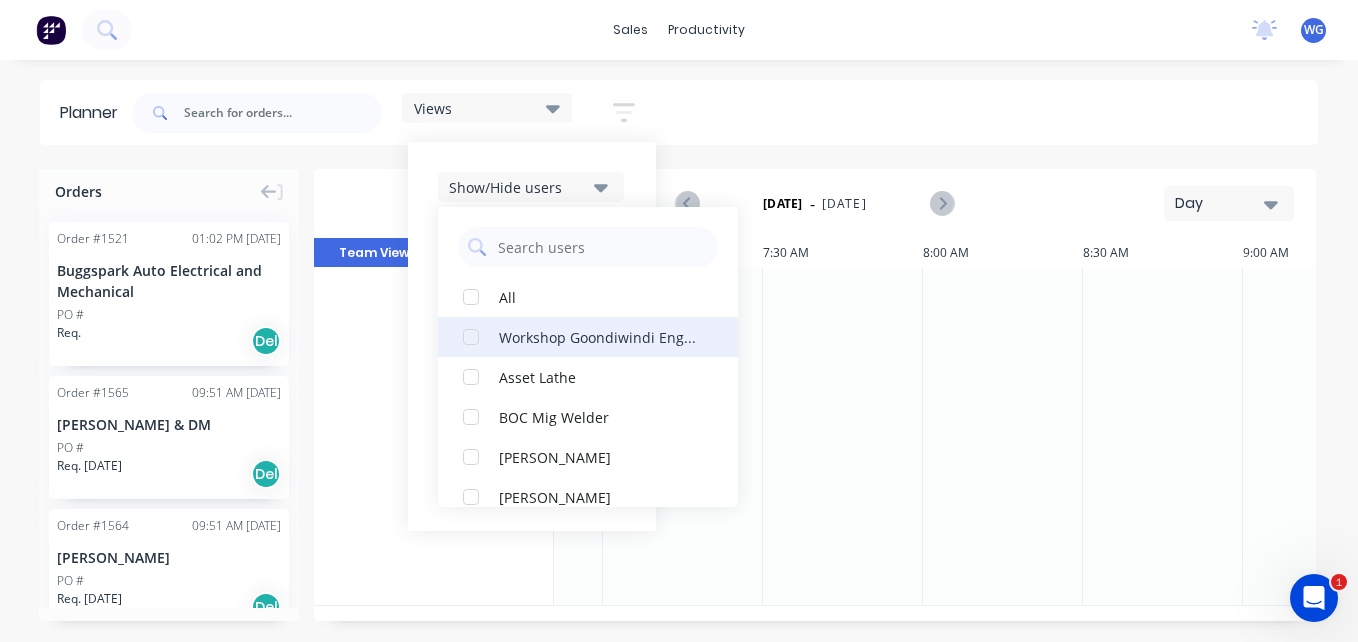 scroll, scrollTop: 100, scrollLeft: 0, axis: vertical 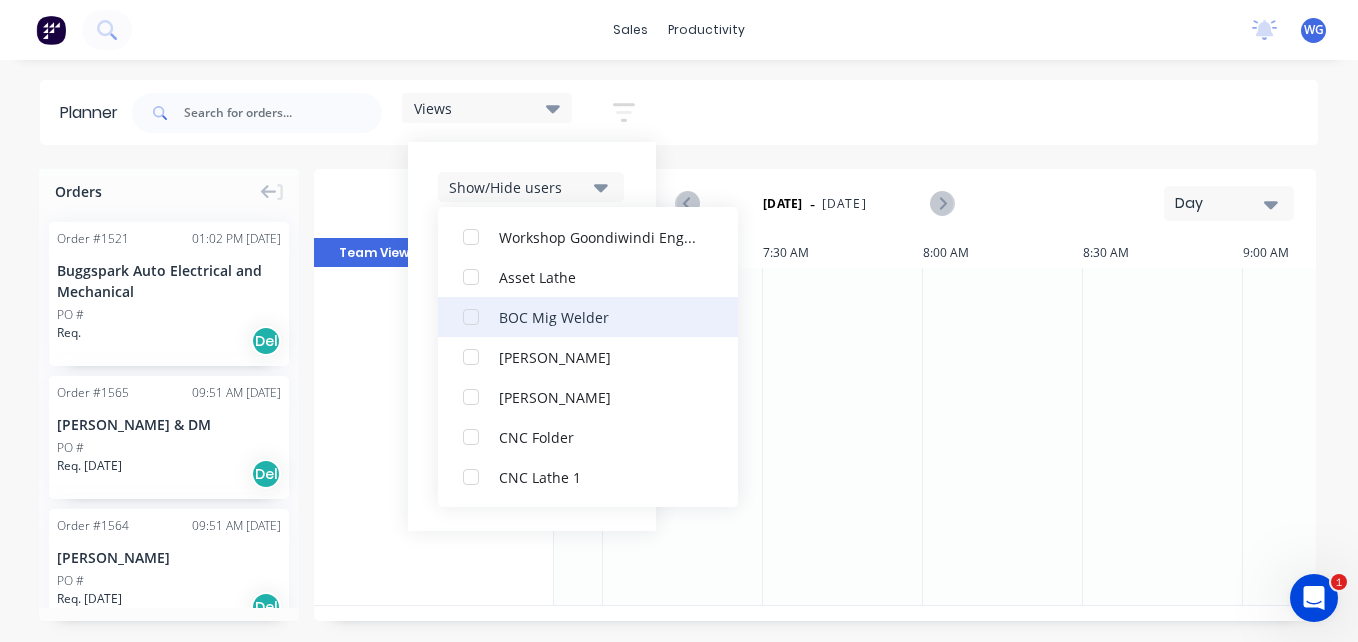 drag, startPoint x: 468, startPoint y: 357, endPoint x: 470, endPoint y: 368, distance: 11.18034 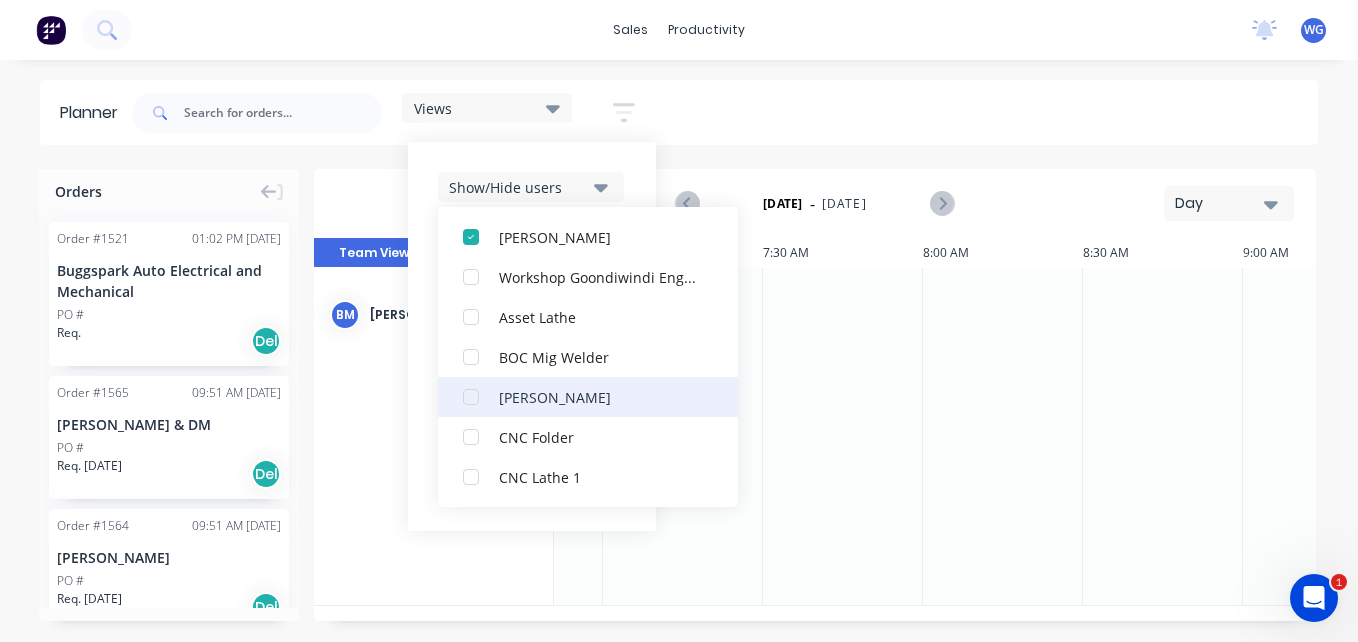 click at bounding box center [471, 397] 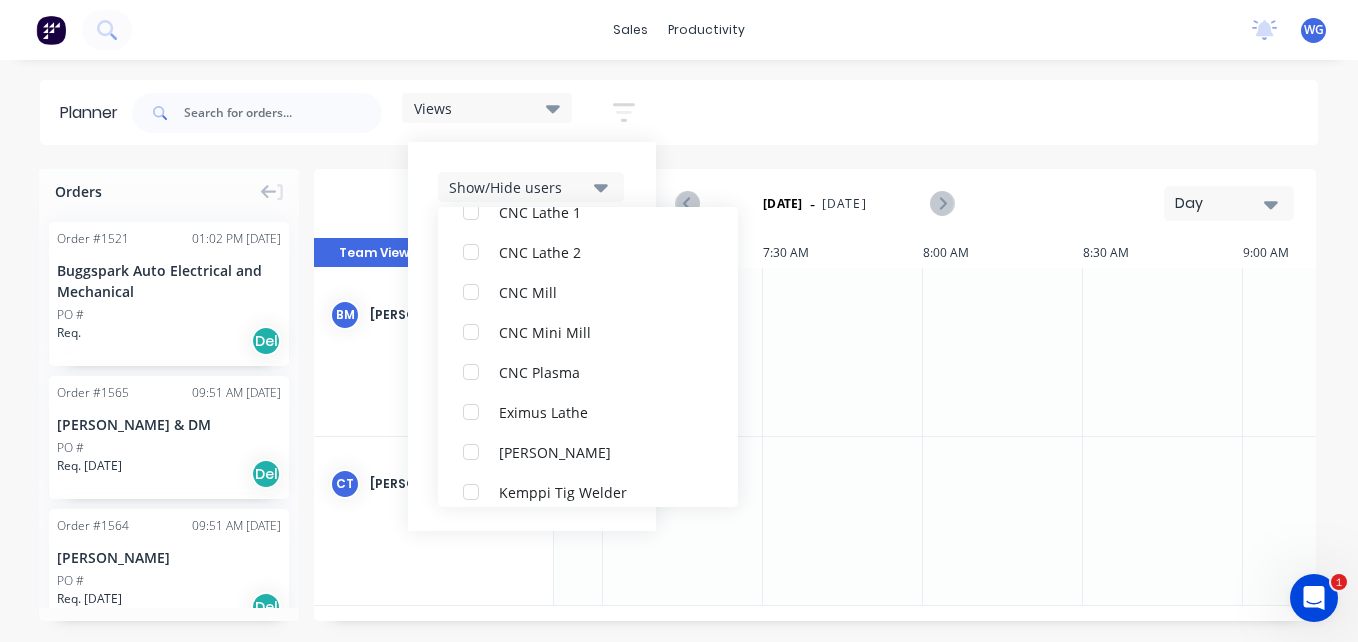 scroll, scrollTop: 400, scrollLeft: 0, axis: vertical 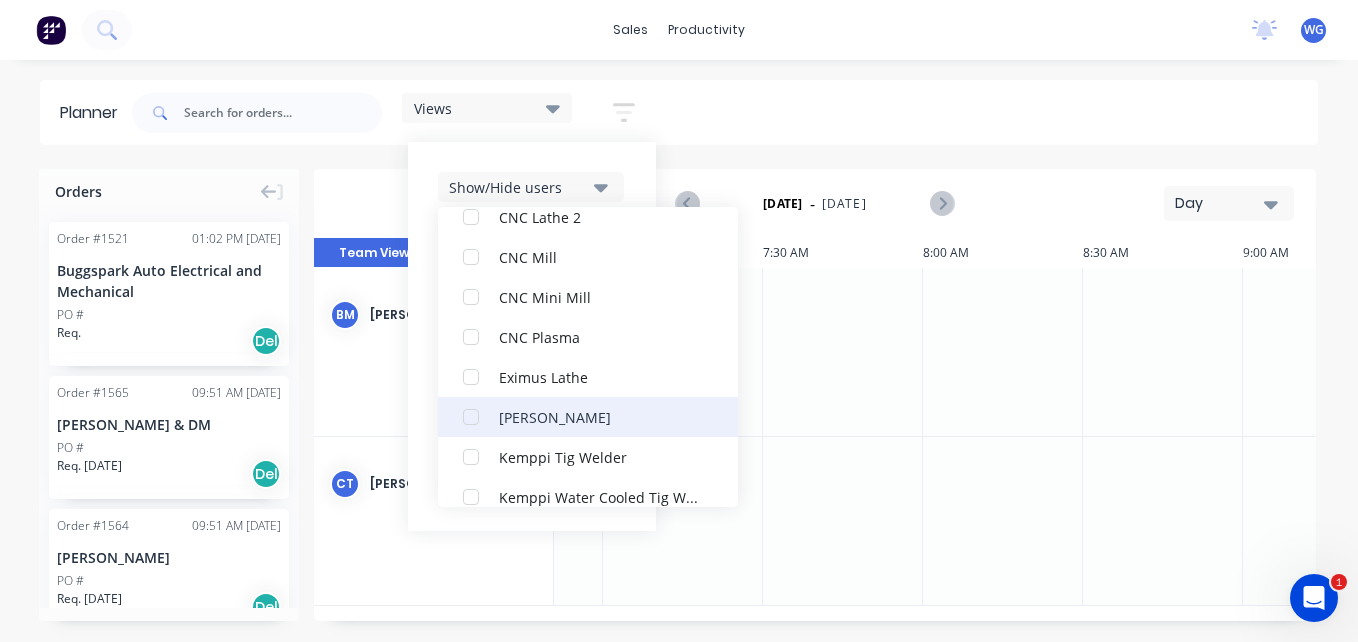 click at bounding box center [471, 417] 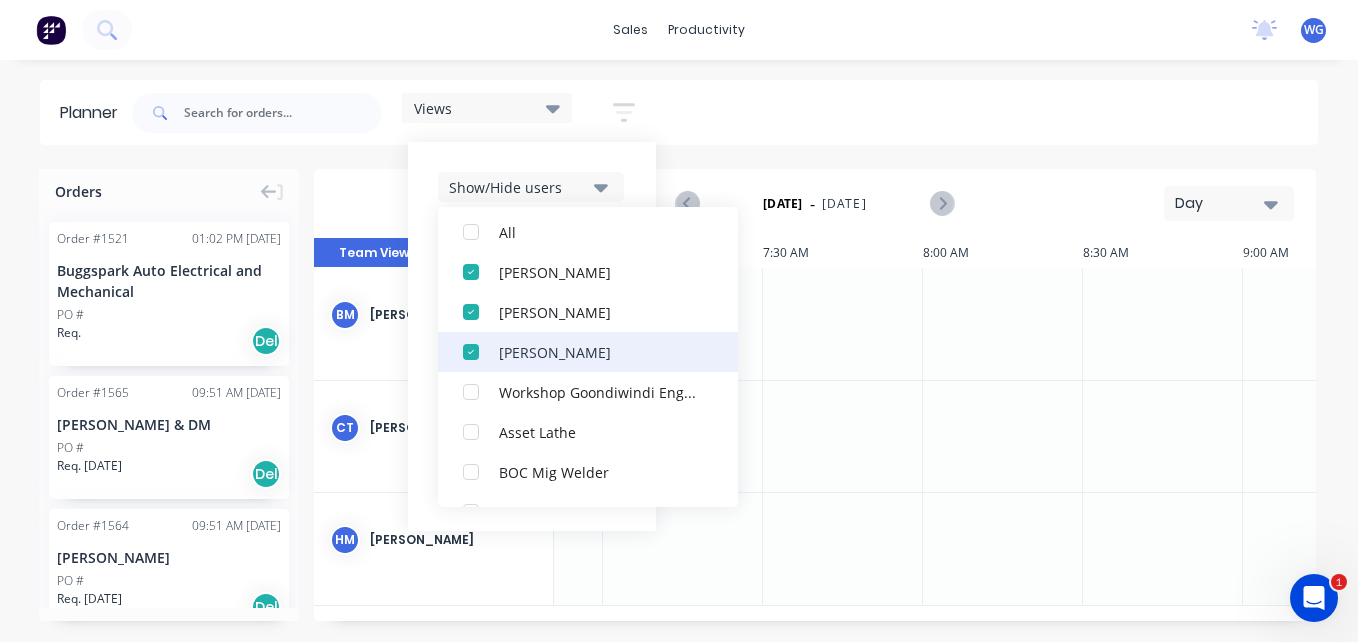 scroll, scrollTop: 100, scrollLeft: 0, axis: vertical 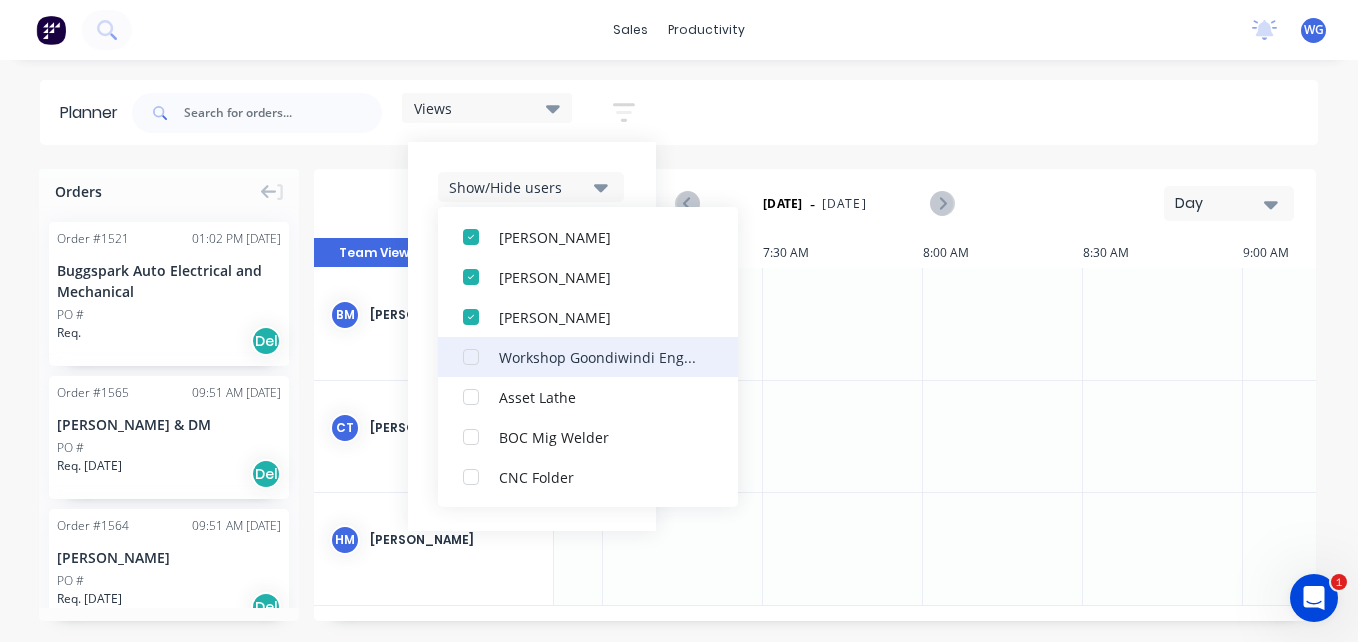 click at bounding box center [471, 357] 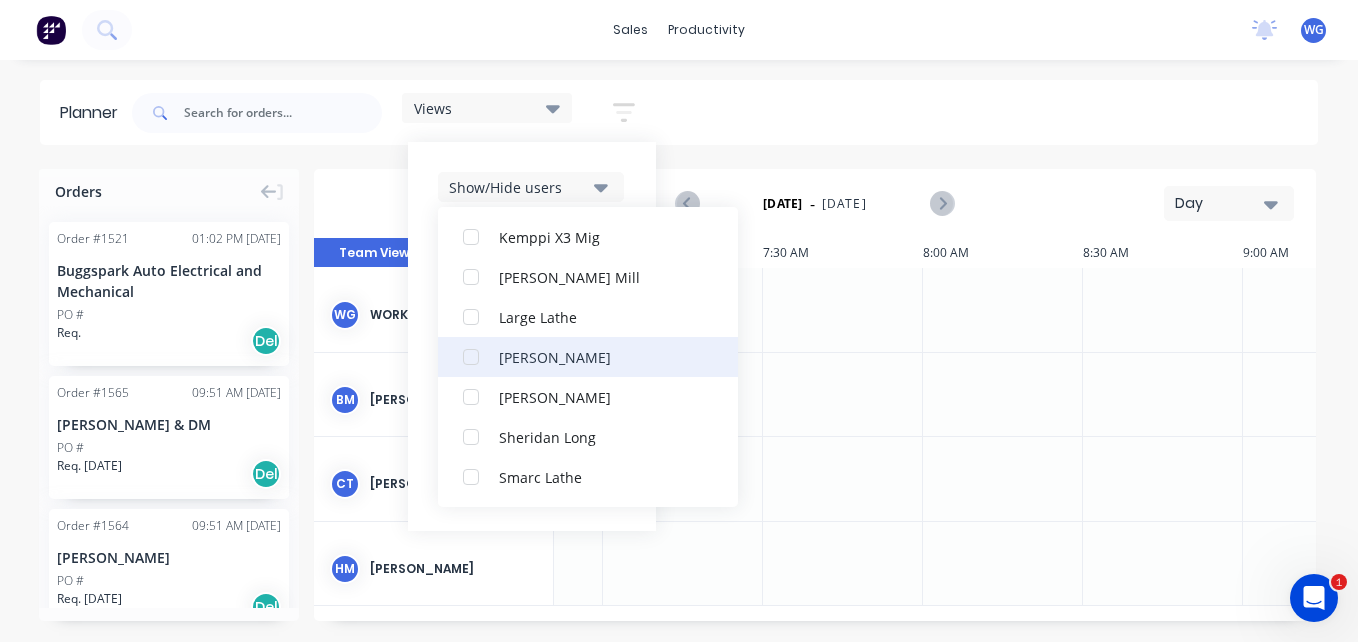 click at bounding box center [471, 357] 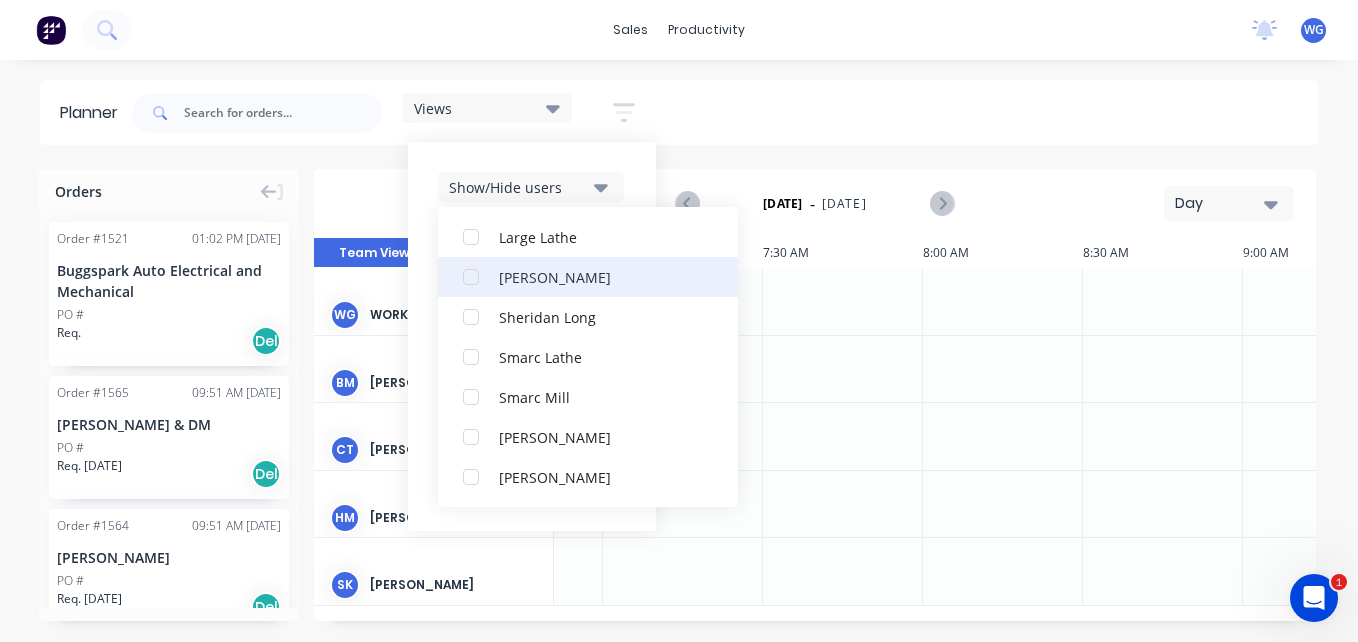 drag, startPoint x: 473, startPoint y: 283, endPoint x: 472, endPoint y: 293, distance: 10.049875 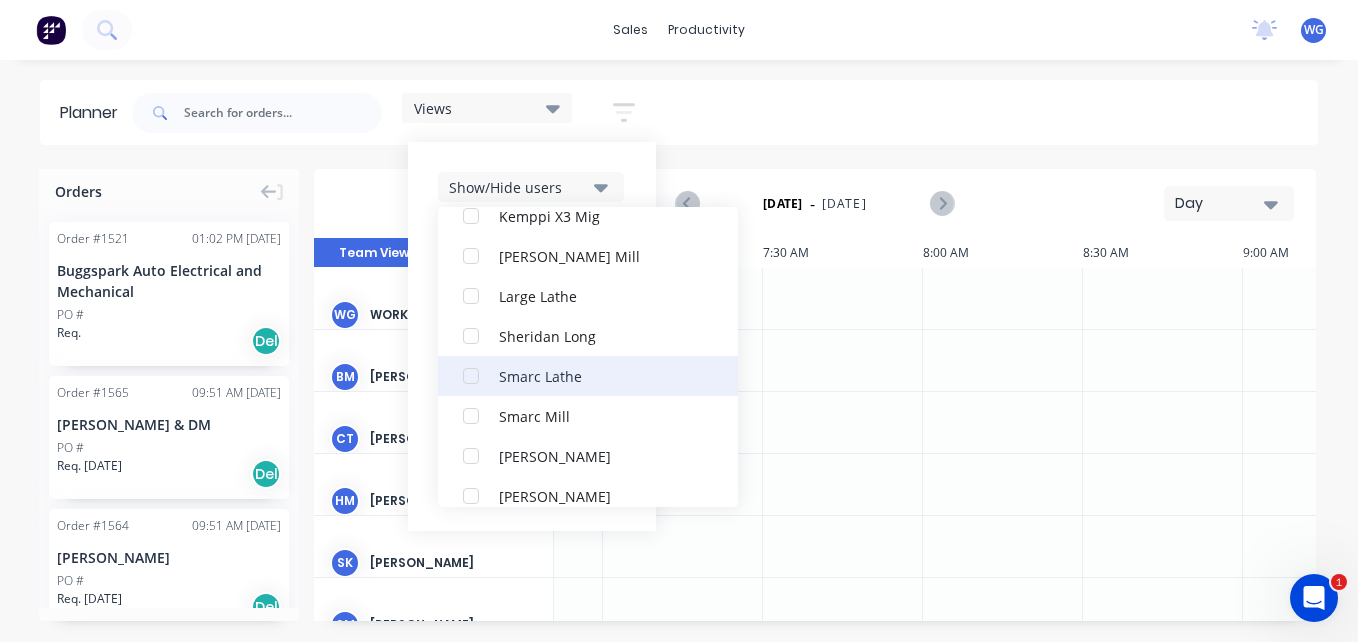 scroll, scrollTop: 820, scrollLeft: 0, axis: vertical 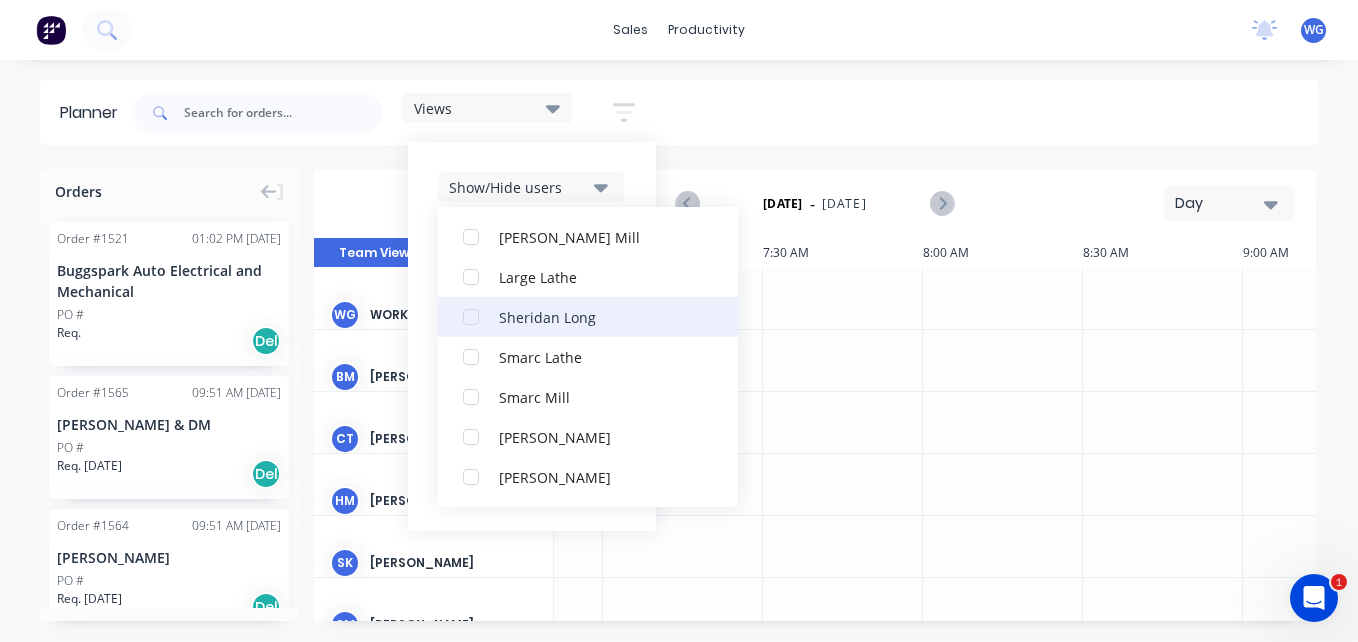 click at bounding box center (471, 317) 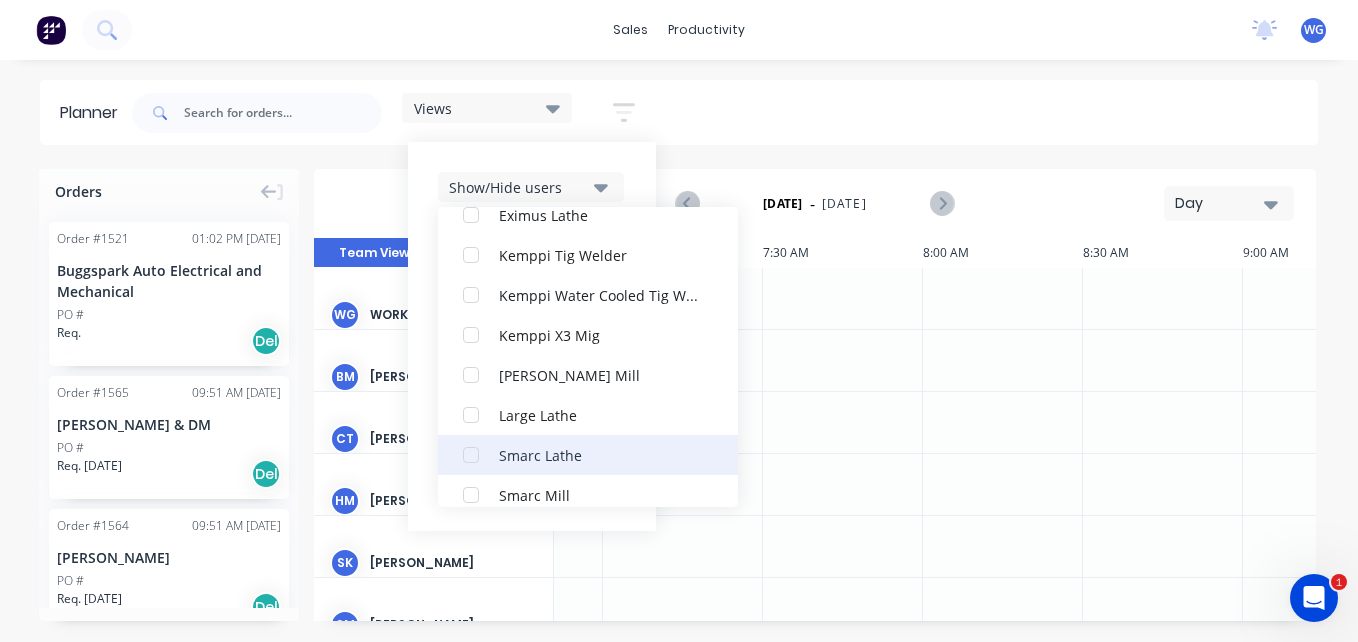 scroll, scrollTop: 820, scrollLeft: 0, axis: vertical 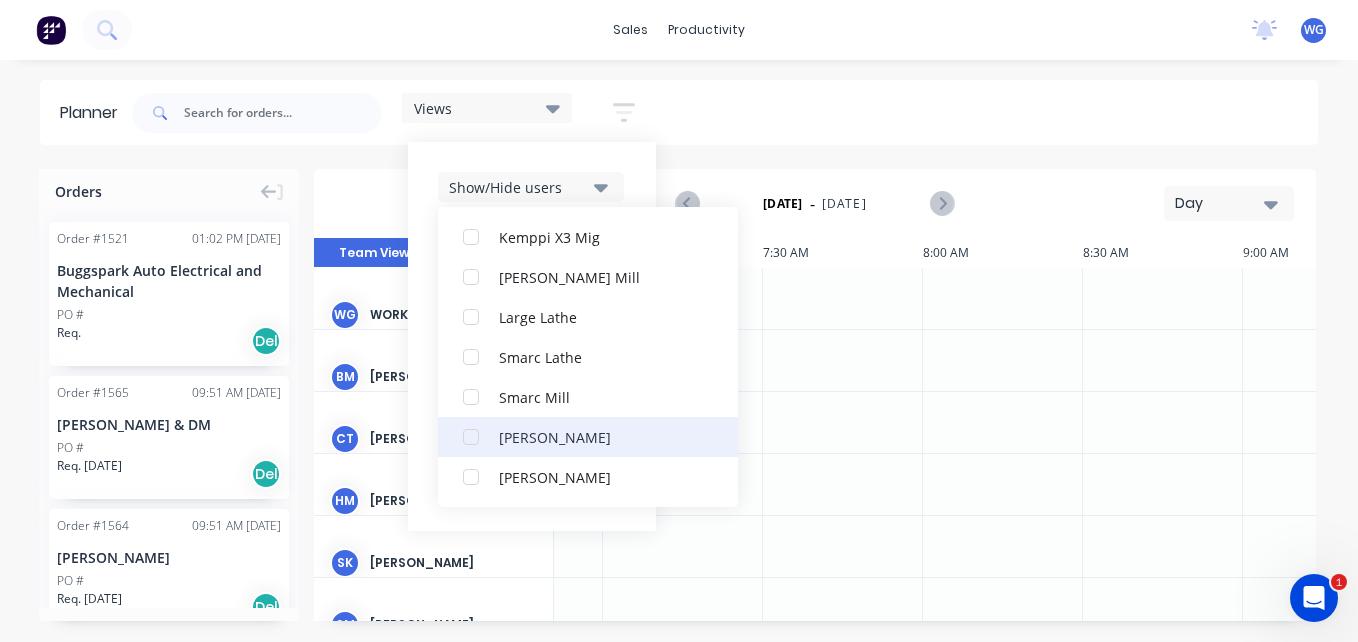 click at bounding box center [471, 437] 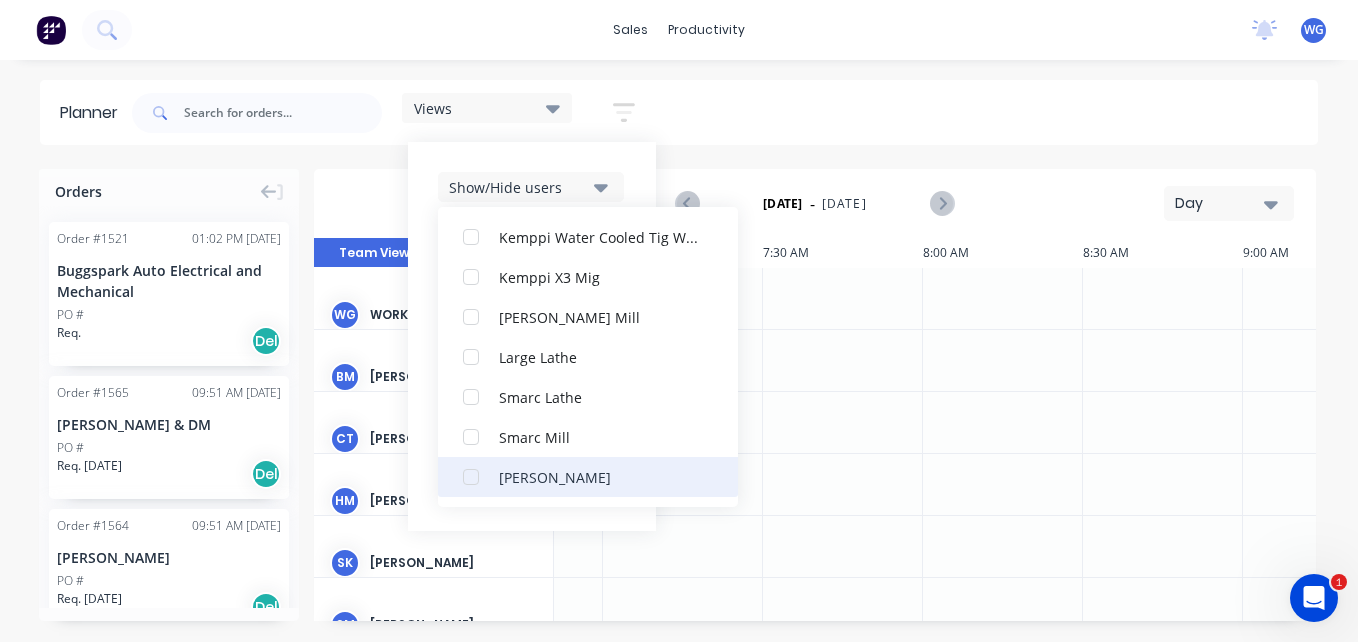 click at bounding box center (471, 477) 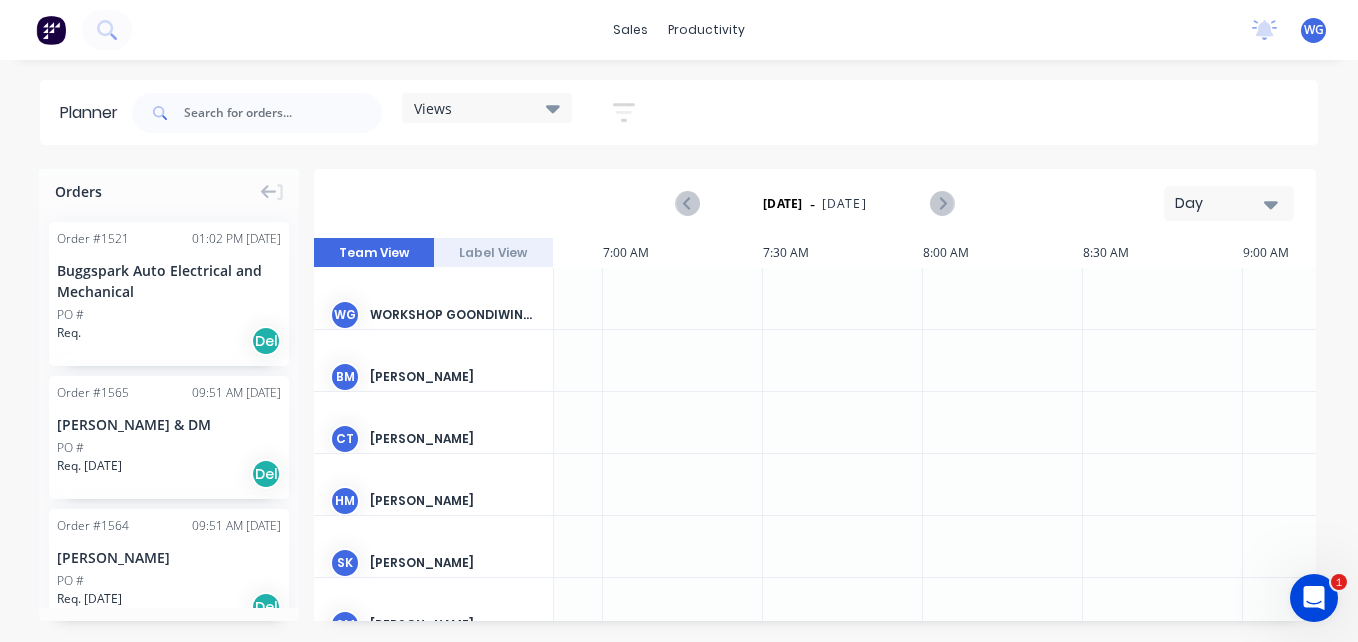 click at bounding box center (2200, 384) 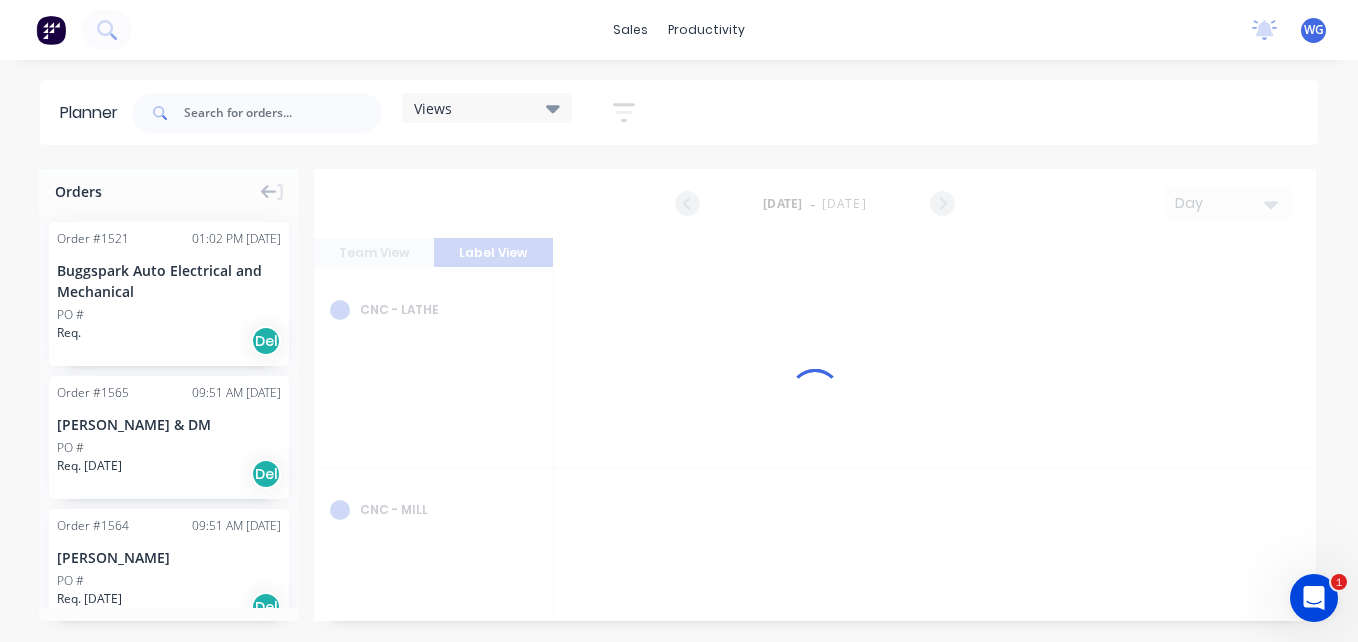 scroll, scrollTop: 0, scrollLeft: 5441, axis: horizontal 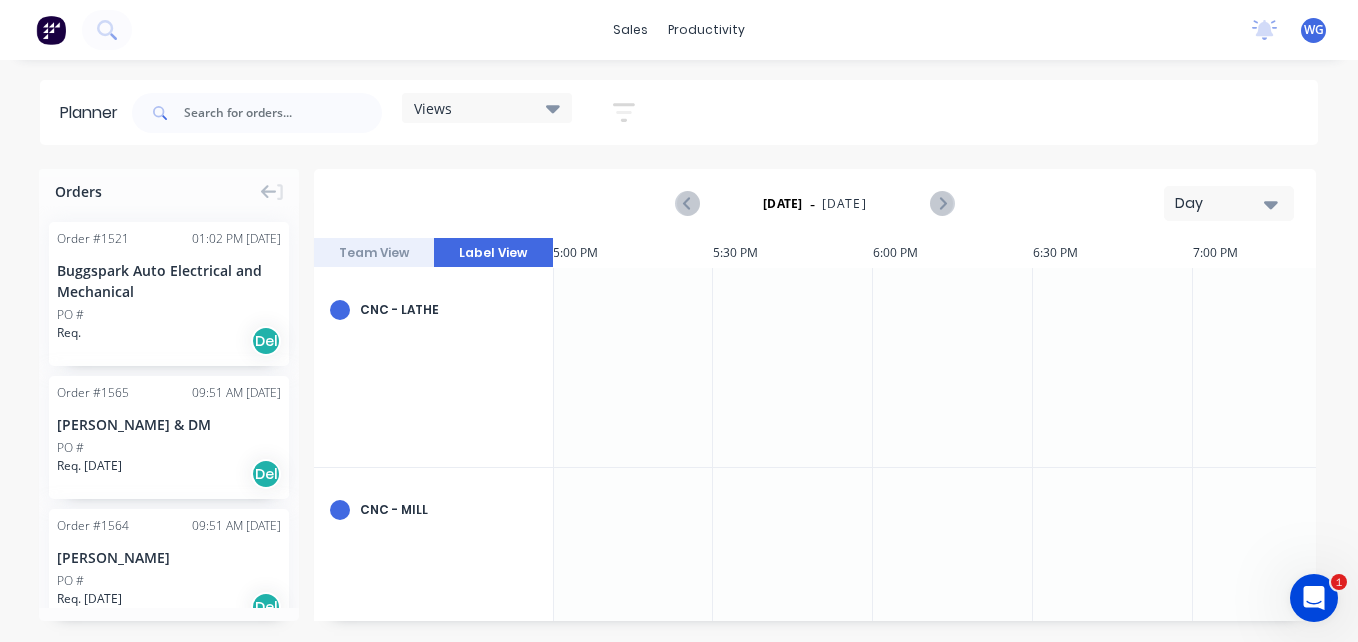 click on "Team View" at bounding box center [374, 253] 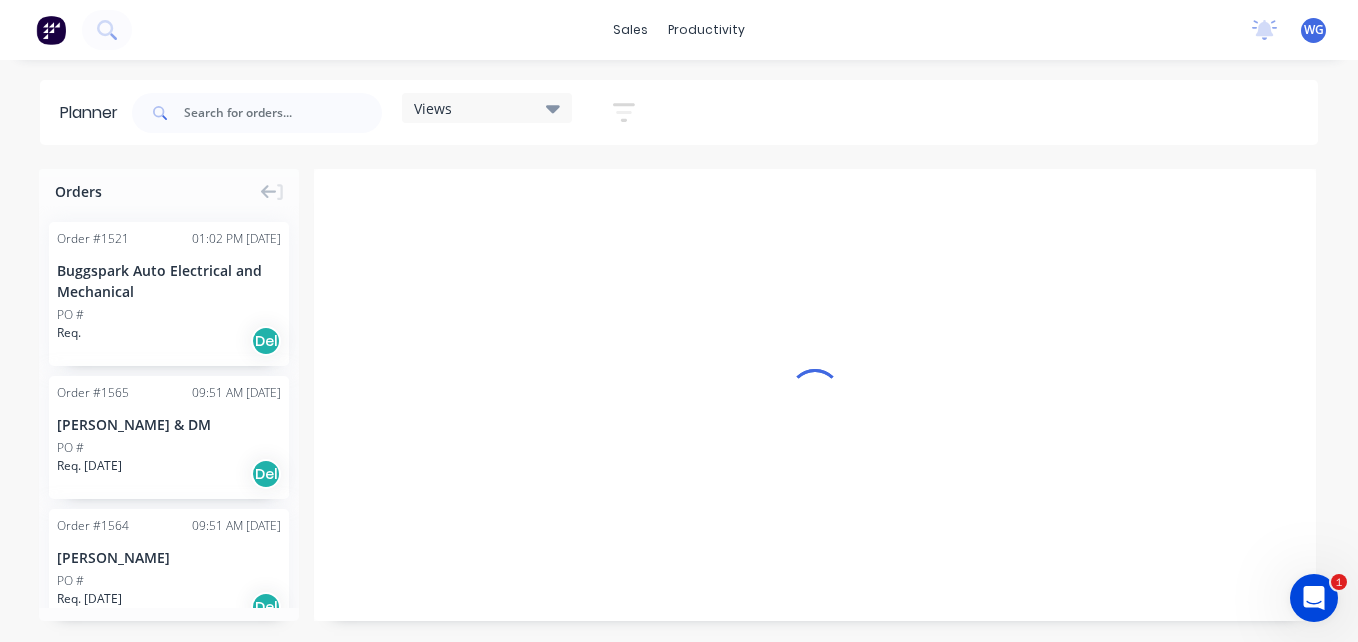 scroll, scrollTop: 0, scrollLeft: 5441, axis: horizontal 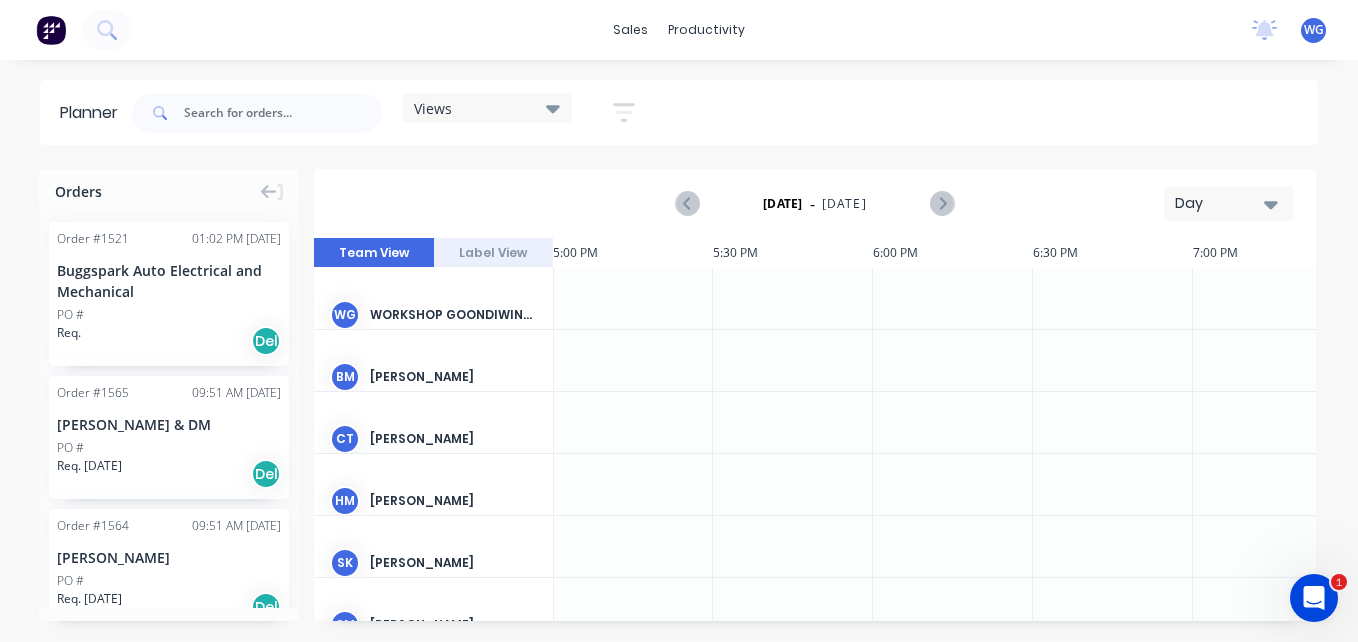 click 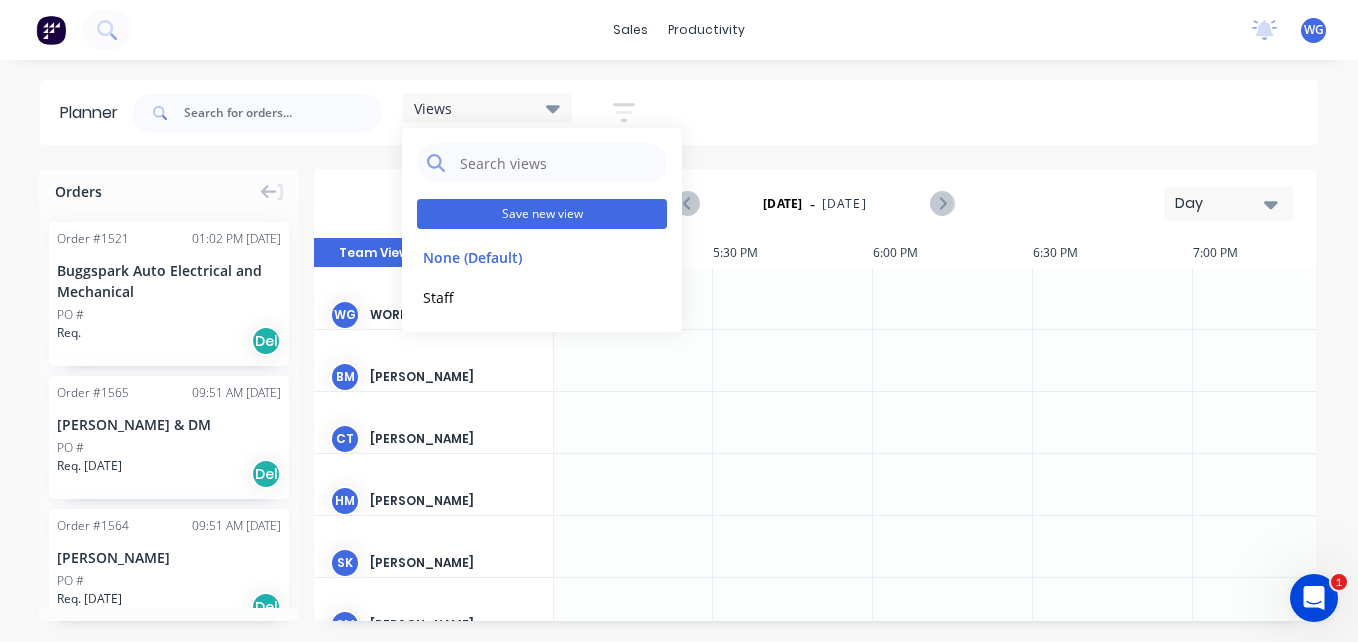 click on "Save new view" at bounding box center (542, 214) 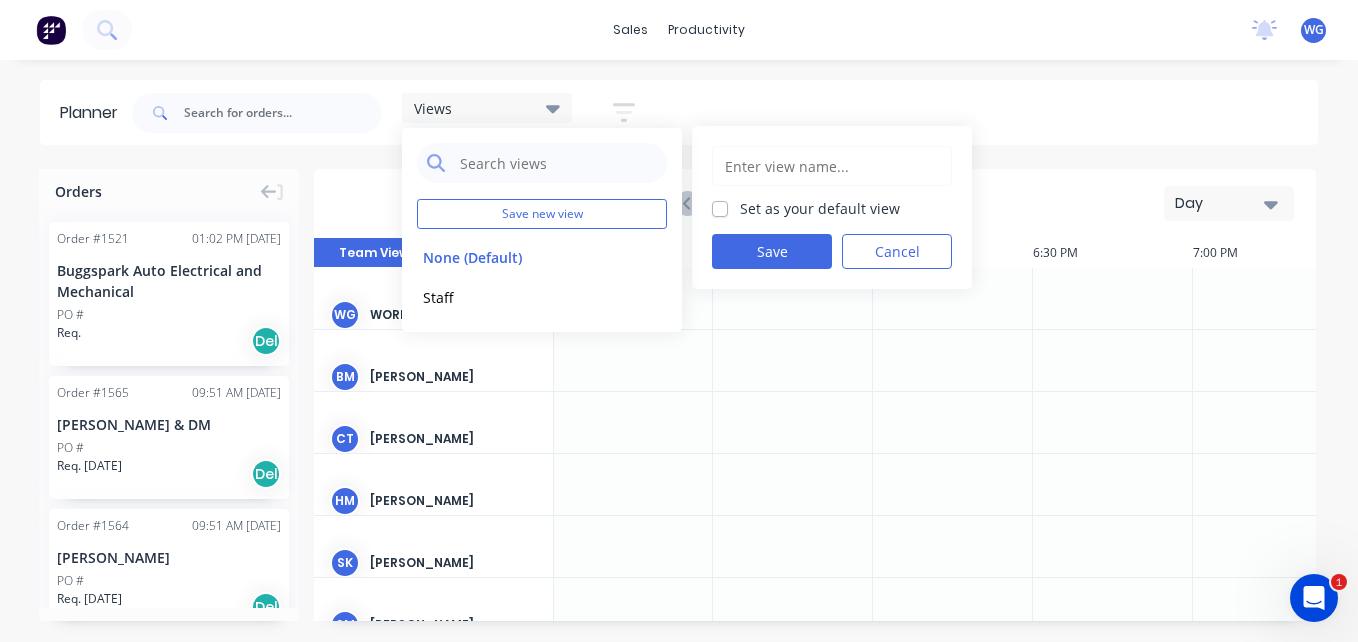 click on "Set as your default view Save Cancel" at bounding box center [832, 207] 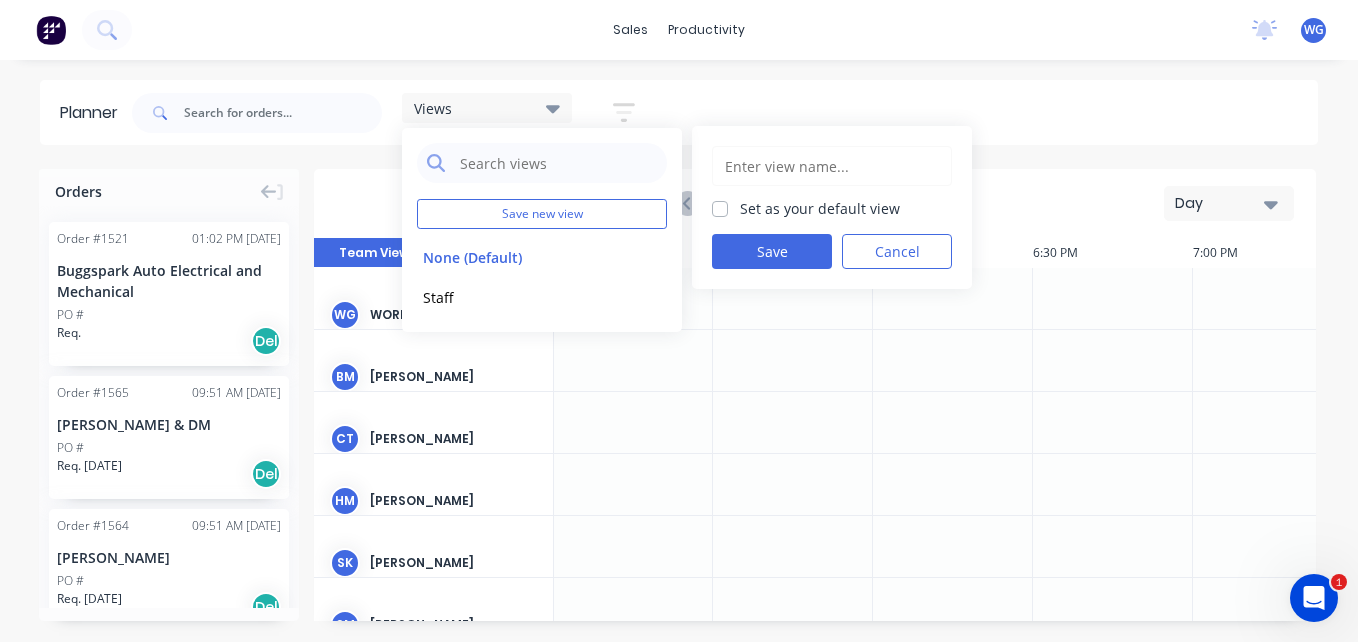 click on "Set as your default view" at bounding box center [720, 207] 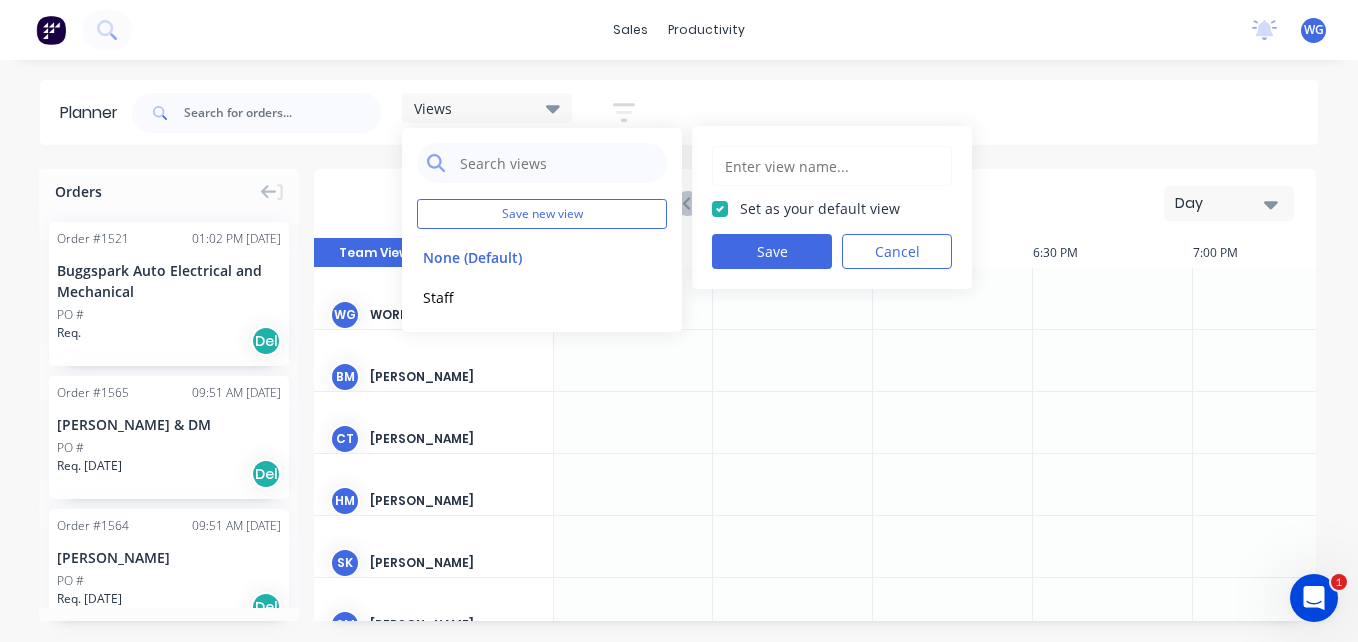 click on "Set as your default view" at bounding box center [820, 208] 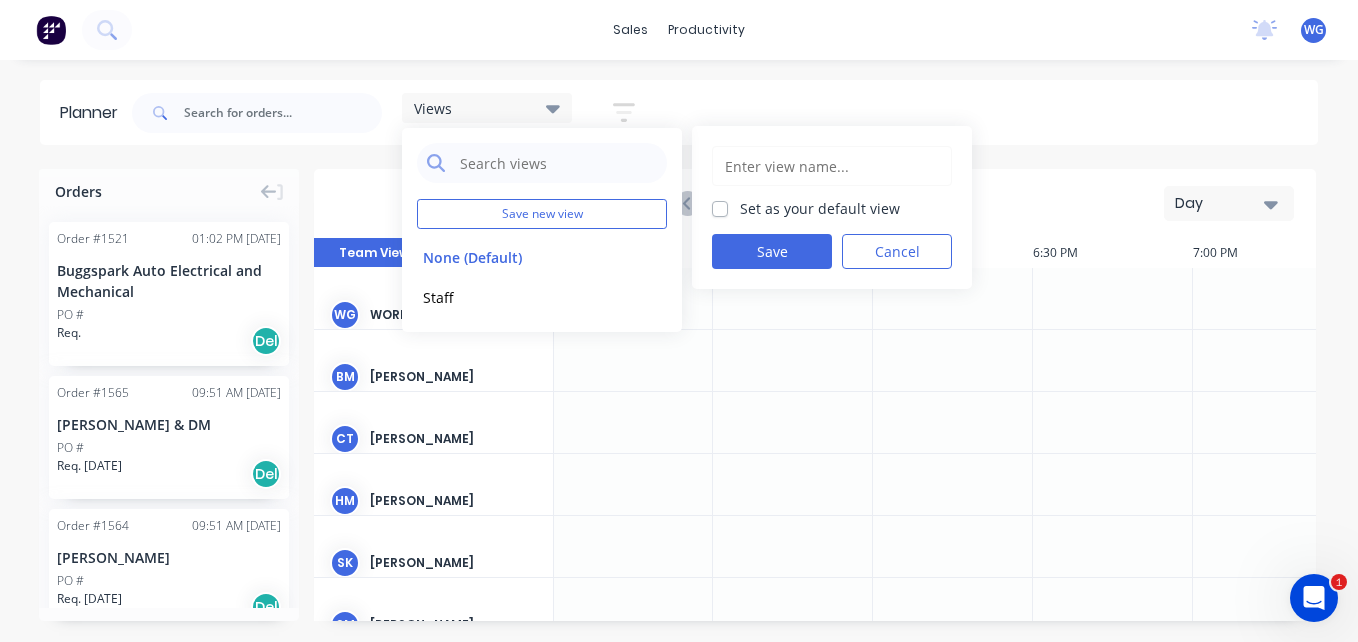 click on "Set as your default view" at bounding box center [820, 208] 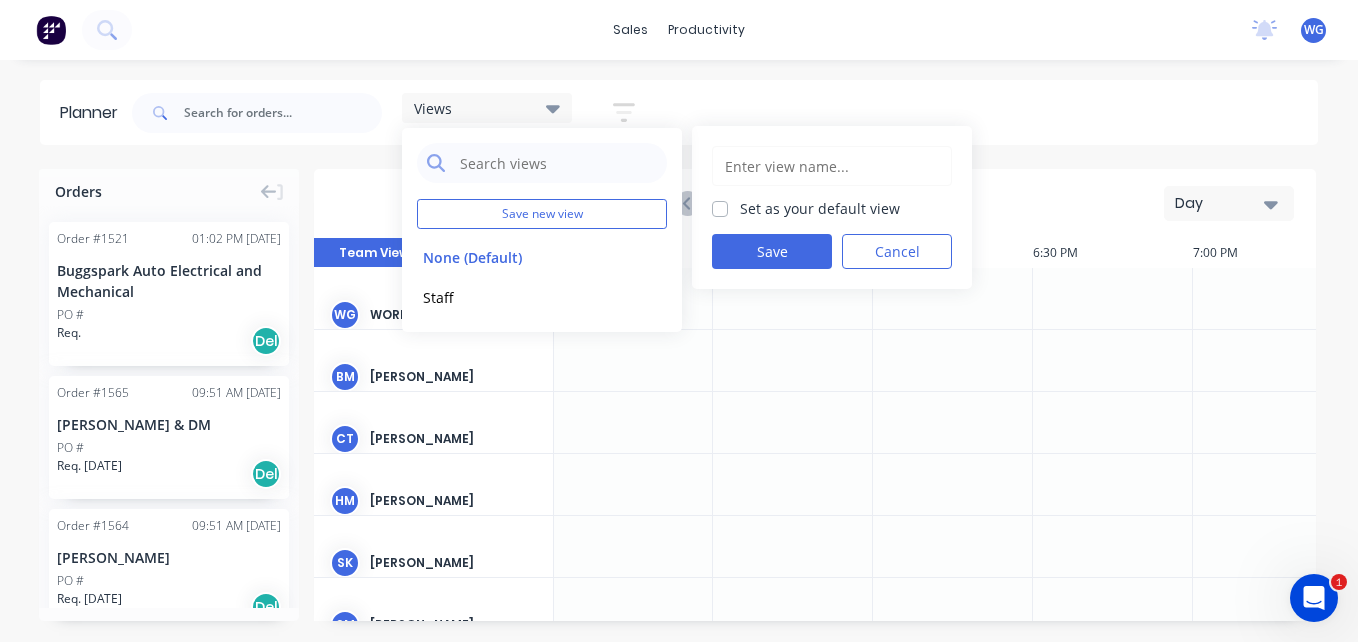 click on "Set as your default view" at bounding box center [720, 207] 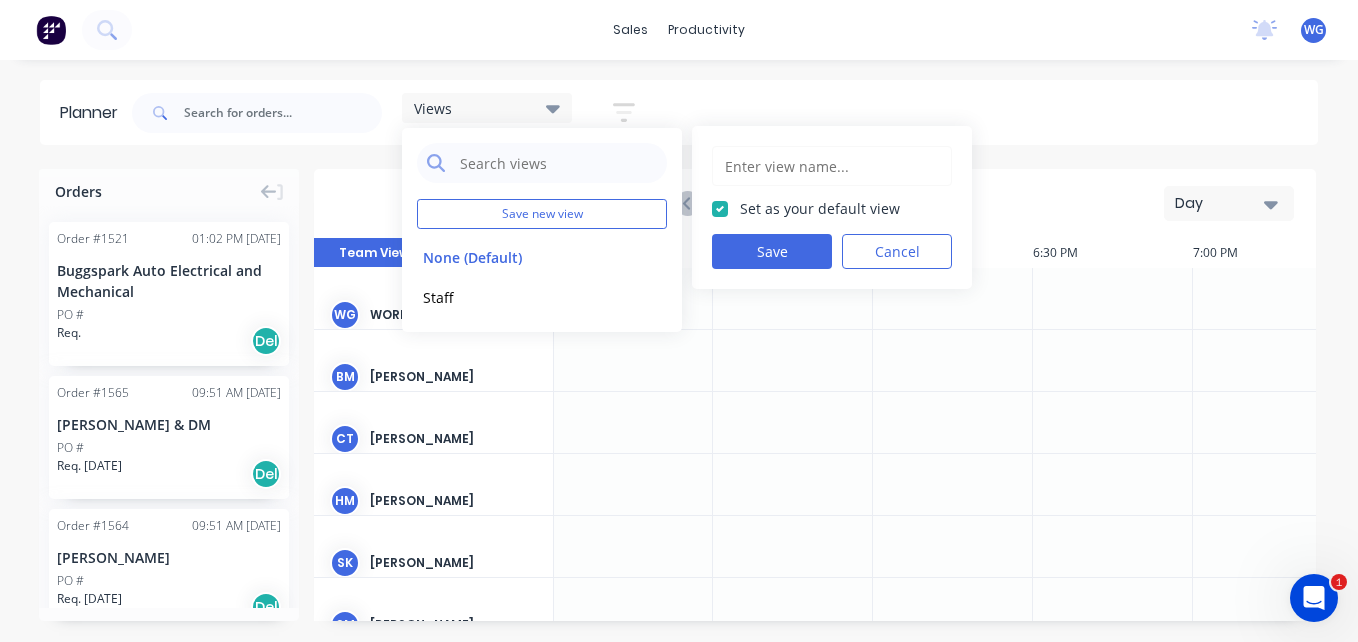click at bounding box center (832, 166) 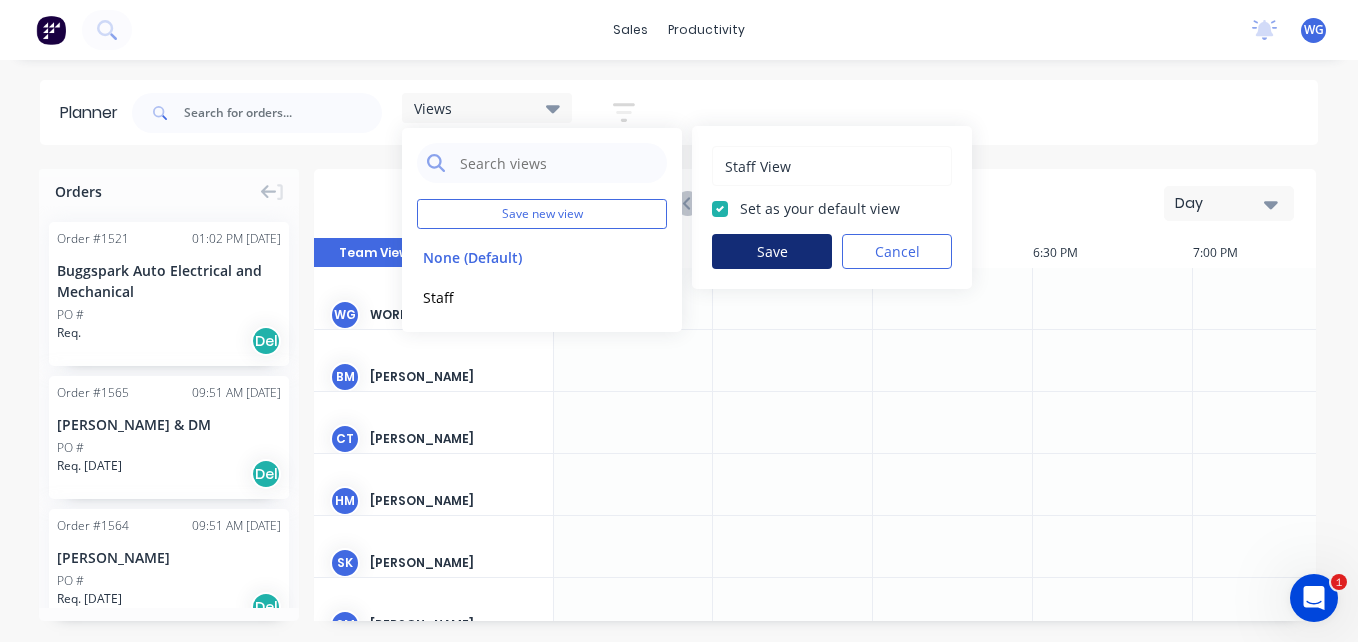 type on "Staff View" 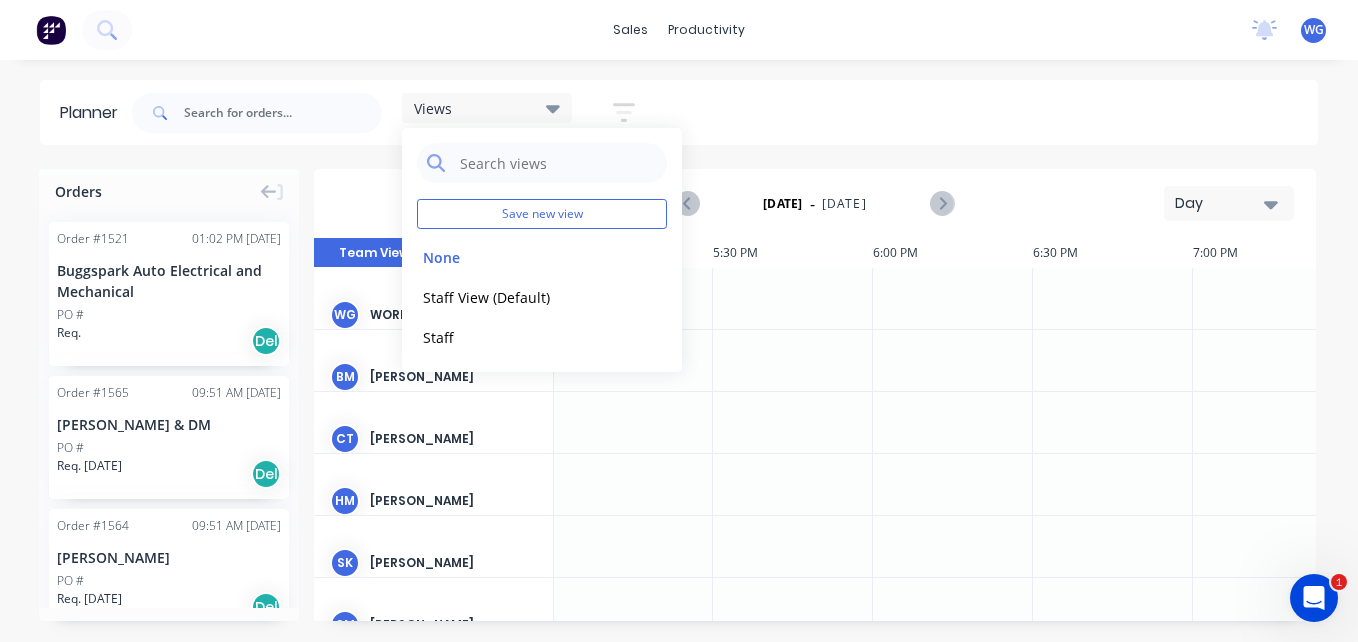 click 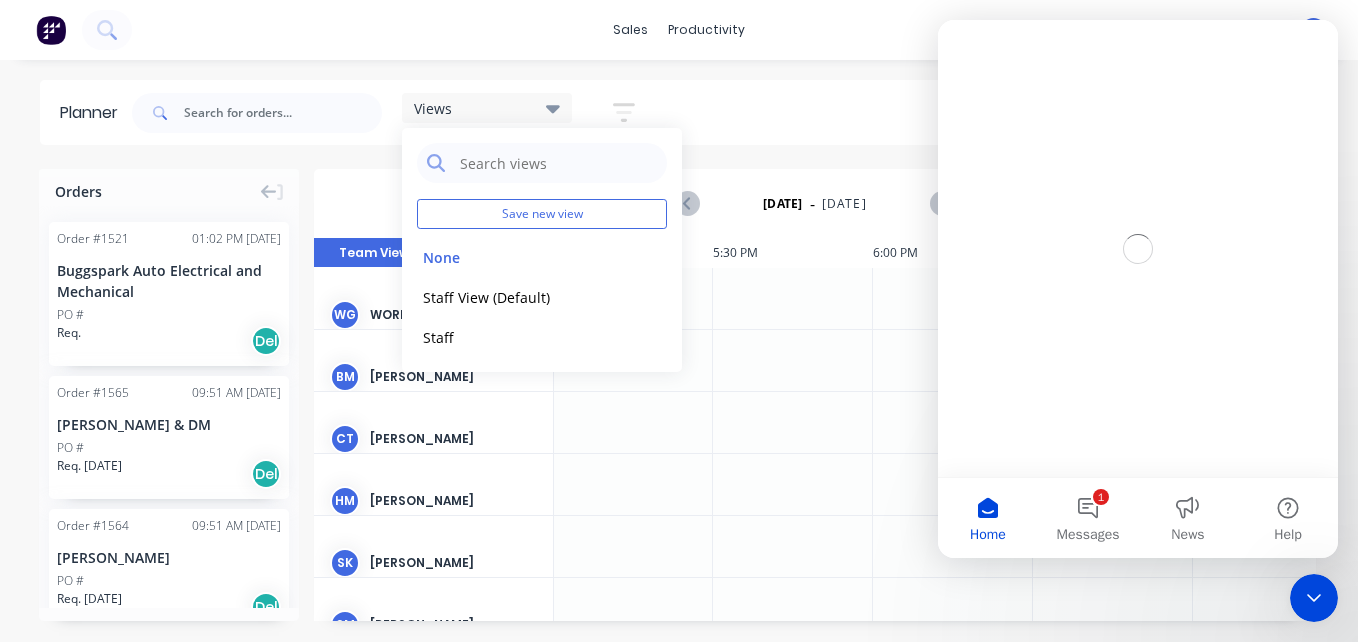 scroll, scrollTop: 0, scrollLeft: 0, axis: both 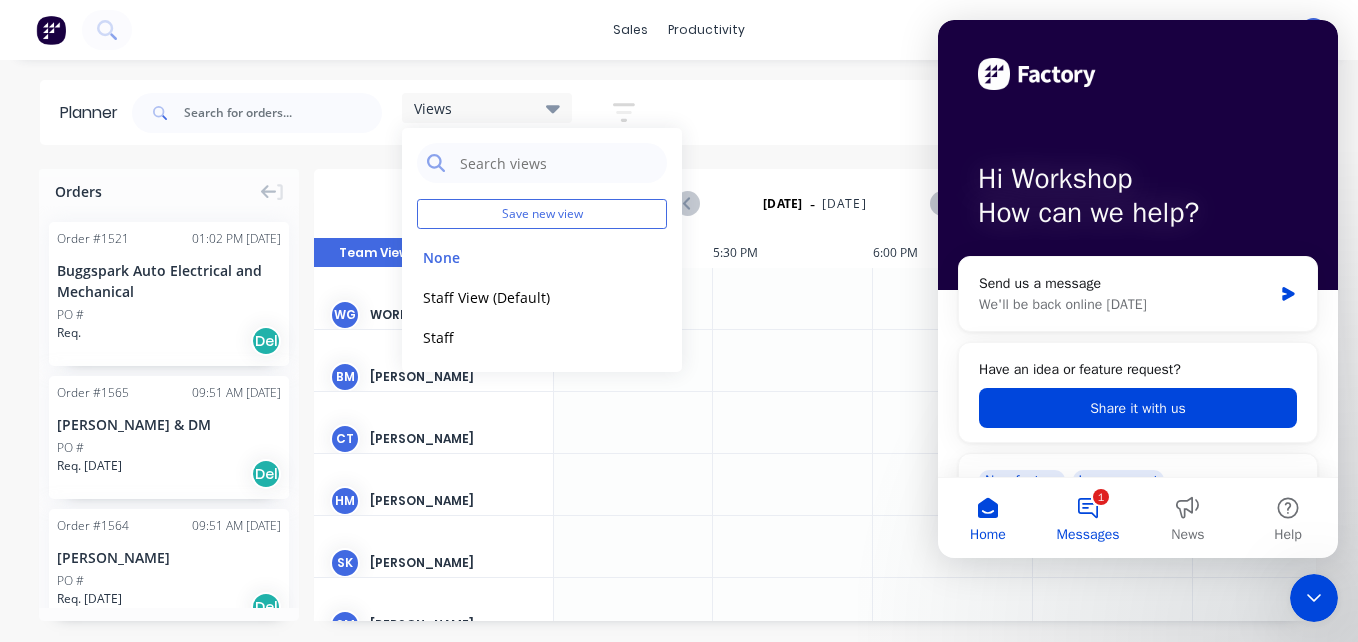 click on "1 Messages" at bounding box center [1088, 518] 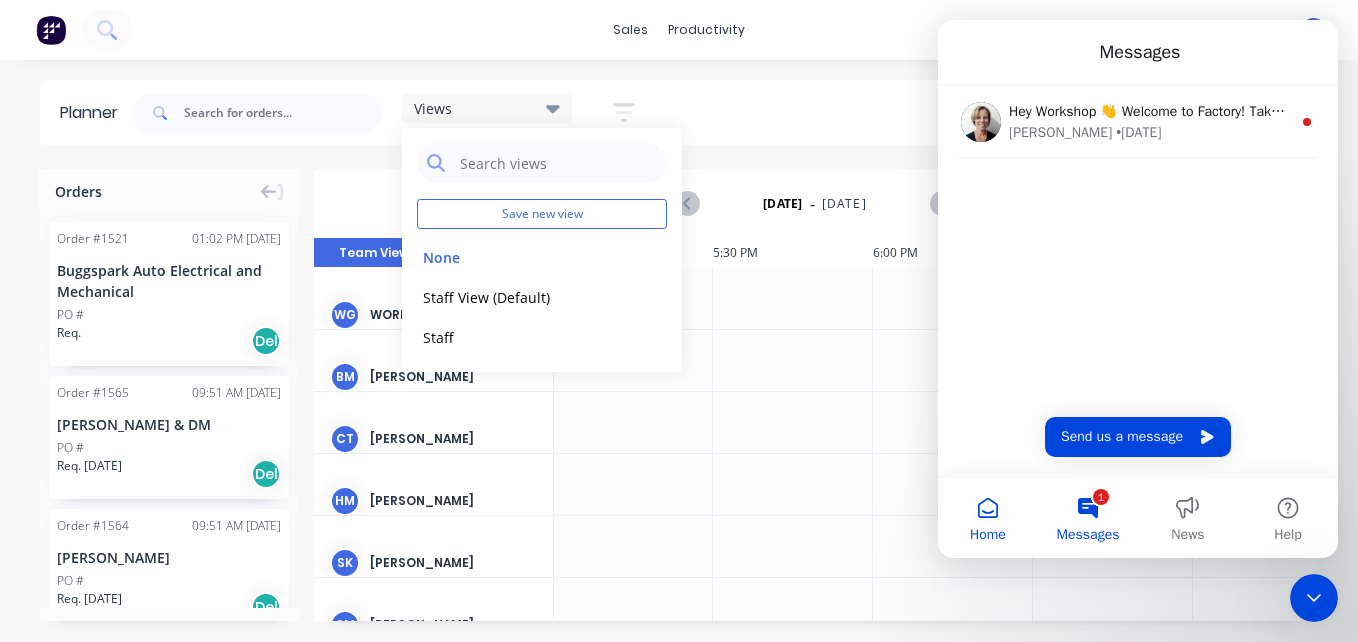 click on "Home" at bounding box center [988, 518] 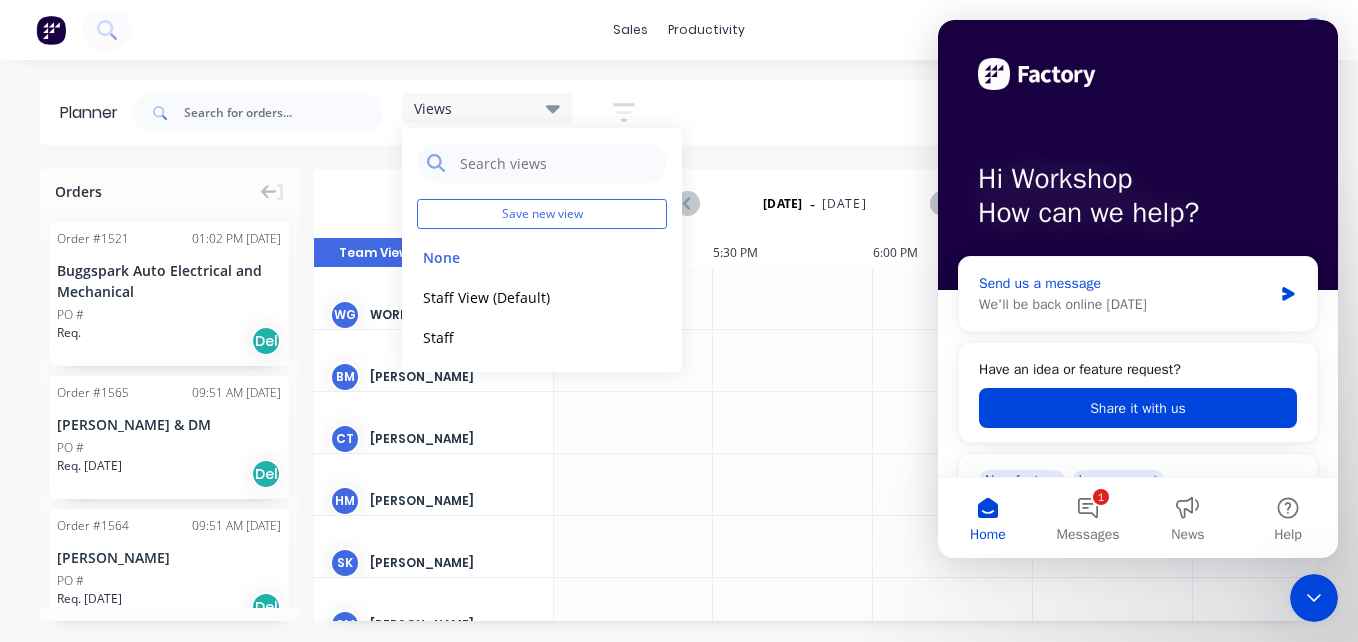 click on "Send us a message" at bounding box center [1125, 283] 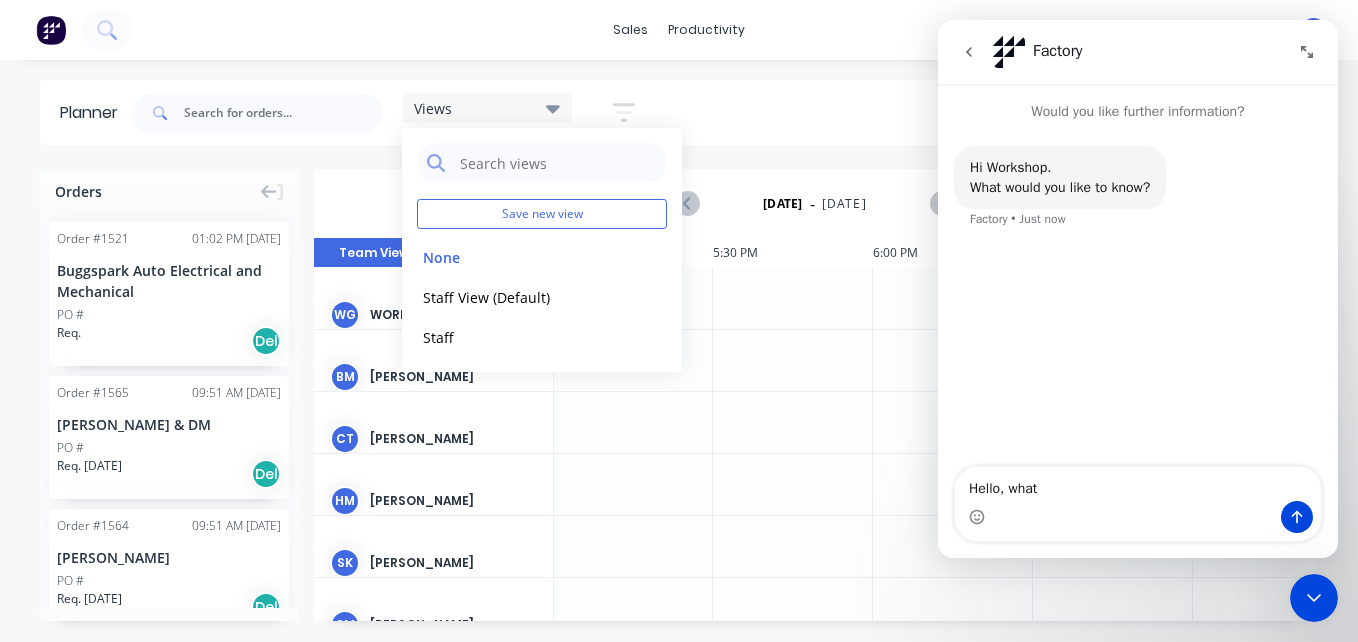 type on "Hello, what" 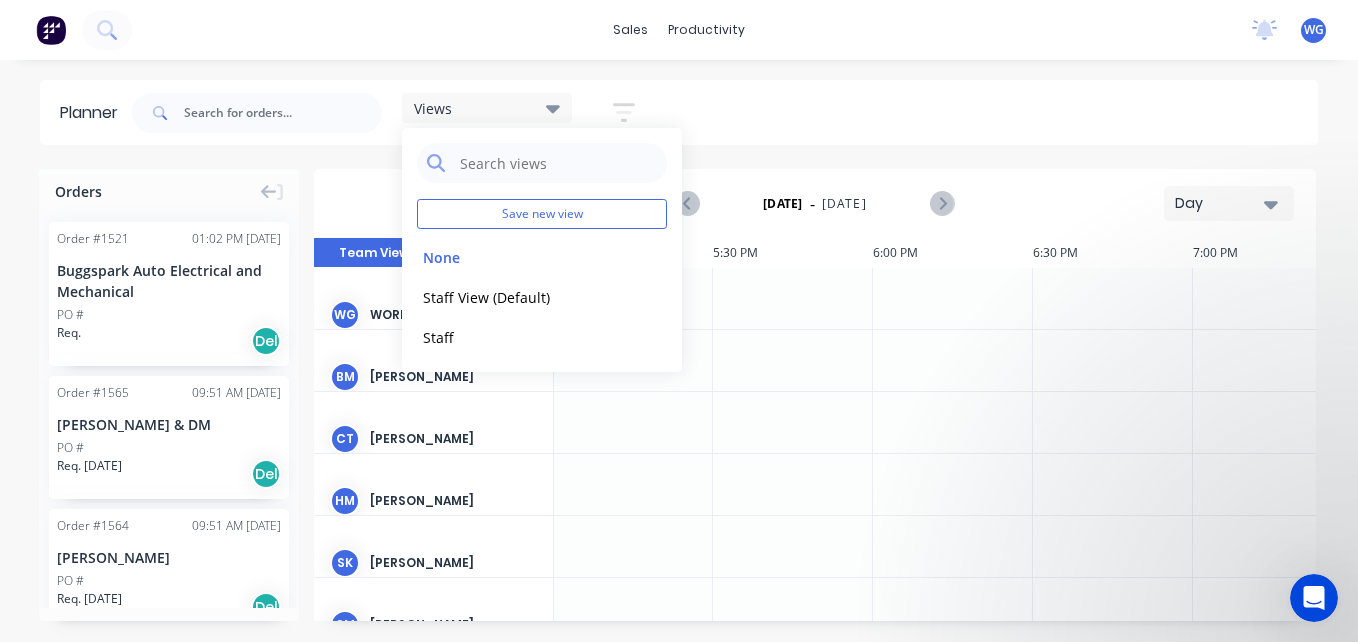 scroll, scrollTop: 0, scrollLeft: 0, axis: both 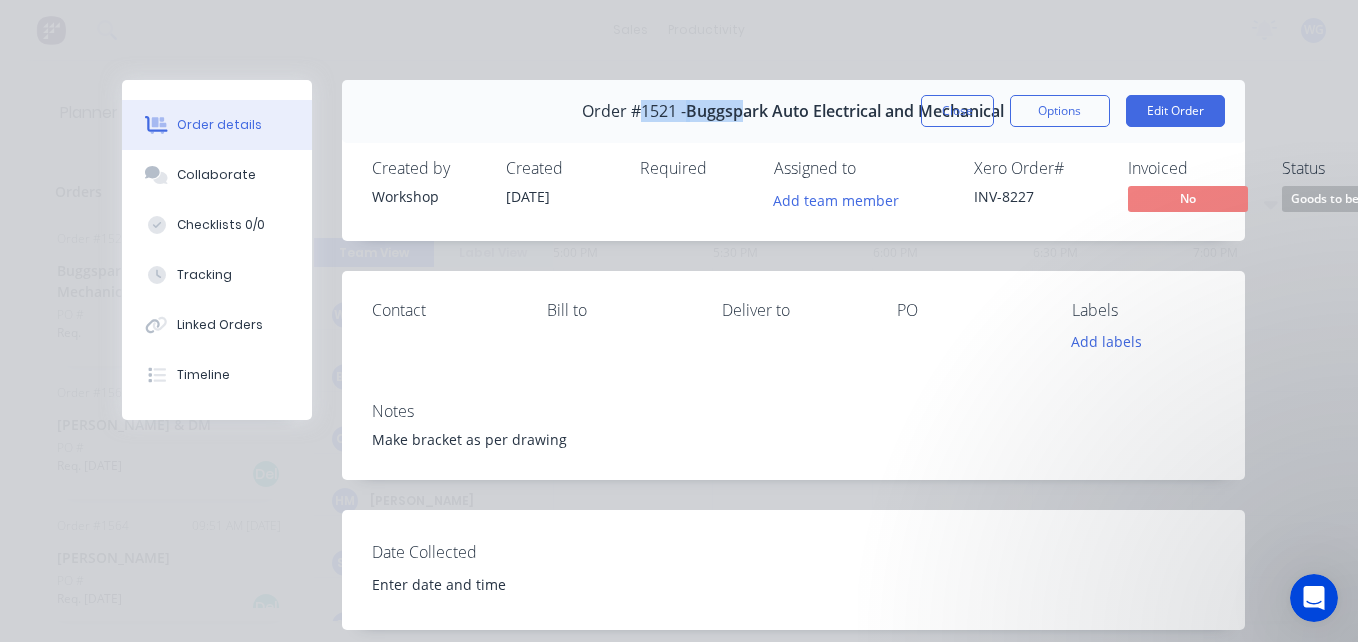 drag, startPoint x: 736, startPoint y: 114, endPoint x: 623, endPoint y: 119, distance: 113.110565 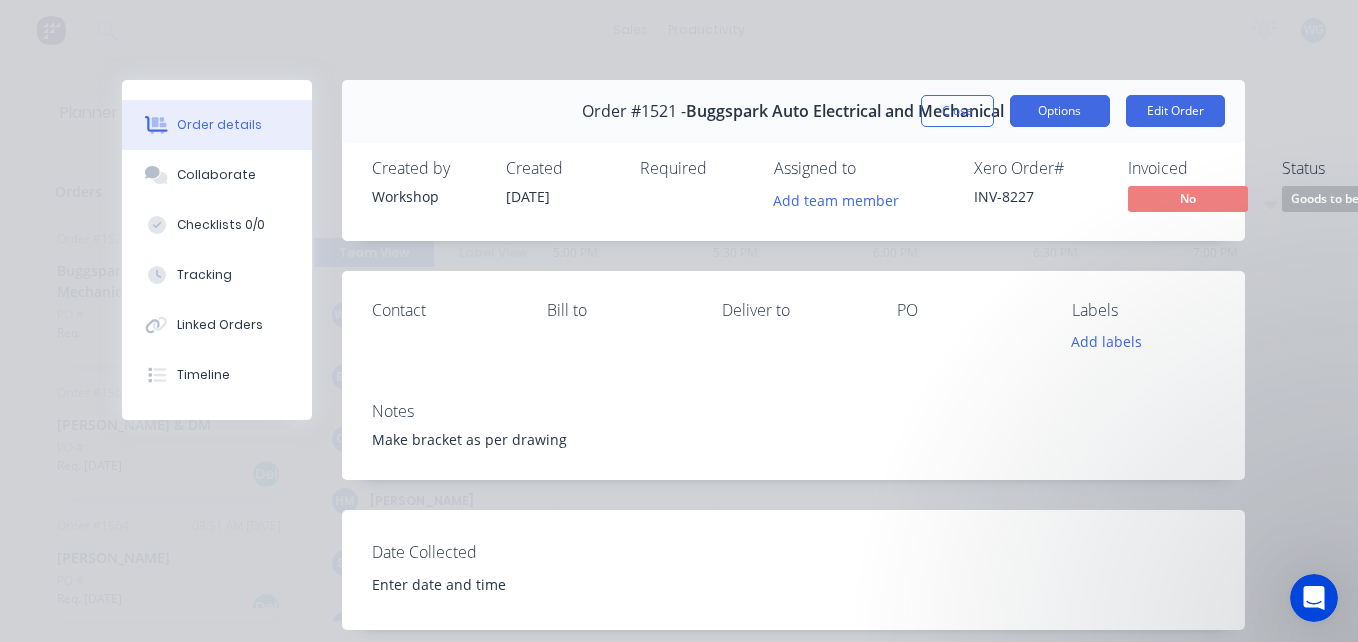 click on "Options" at bounding box center [1060, 111] 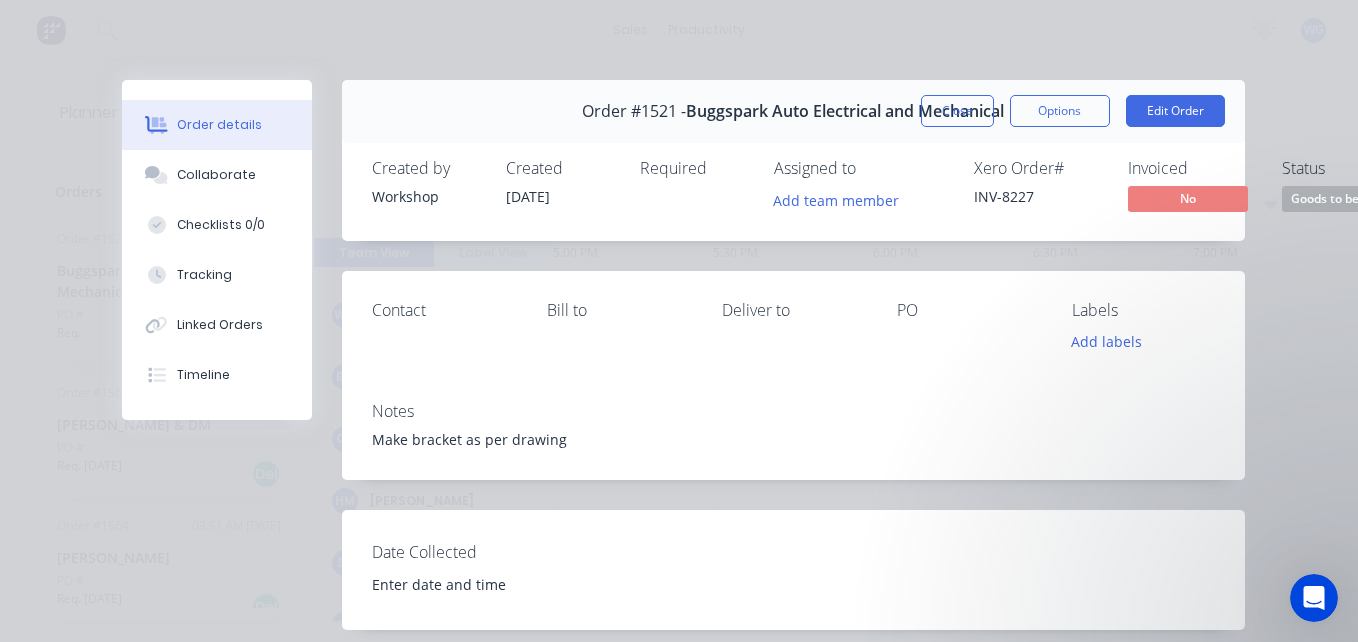 click on "Order details Collaborate Checklists 0/0 Tracking Linked Orders Timeline   Order details   Collaborate   Checklists   Tracking   Linked Orders   Timeline Order #1521 -  Buggspark Auto Electrical and Mechanical Close   Options     Edit Order   Created by Workshop Created [DATE] Required Assigned to Add team member Xero   Order  # INV-8227 Invoiced No Status Goods to be Ord... Contact [PERSON_NAME] to Deliver to PO Labels Add labels Notes Make bracket as per drawing Date Collected Products Qty 1 Laser Cutting Labour $0.00 Sub total $0.00 Margin $0.00  ( 0.00 %) Tax $0.00 Total $0.00" at bounding box center [679, 321] 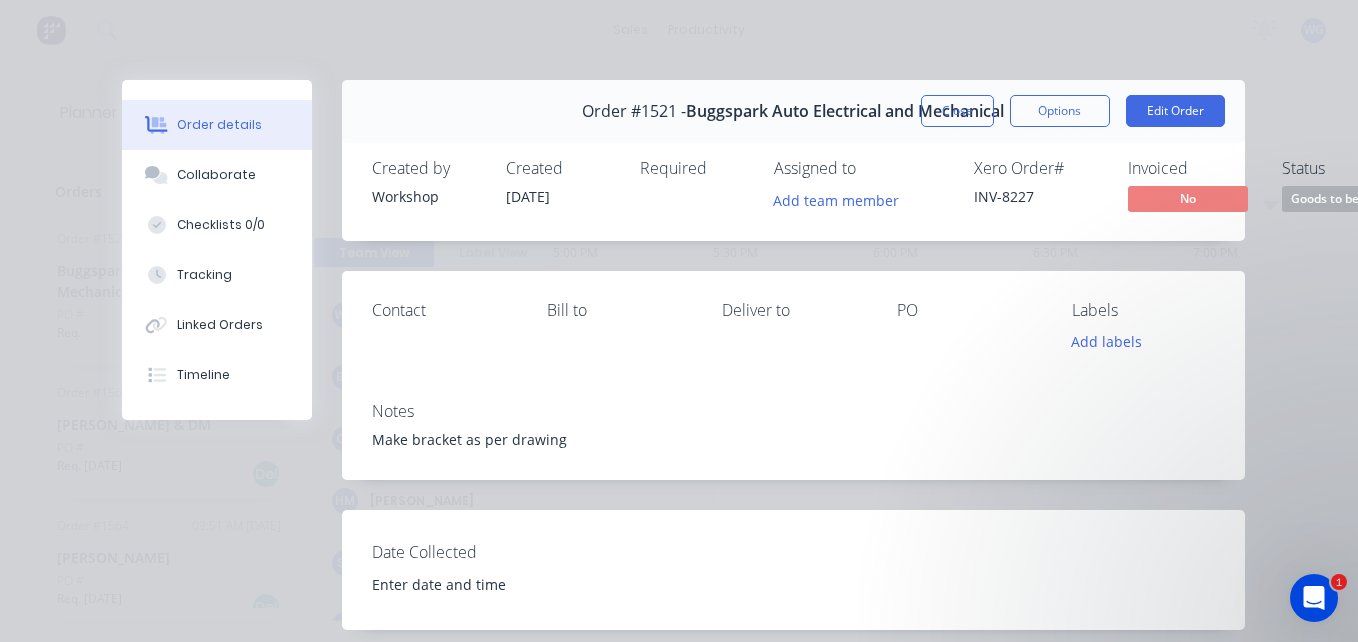 click 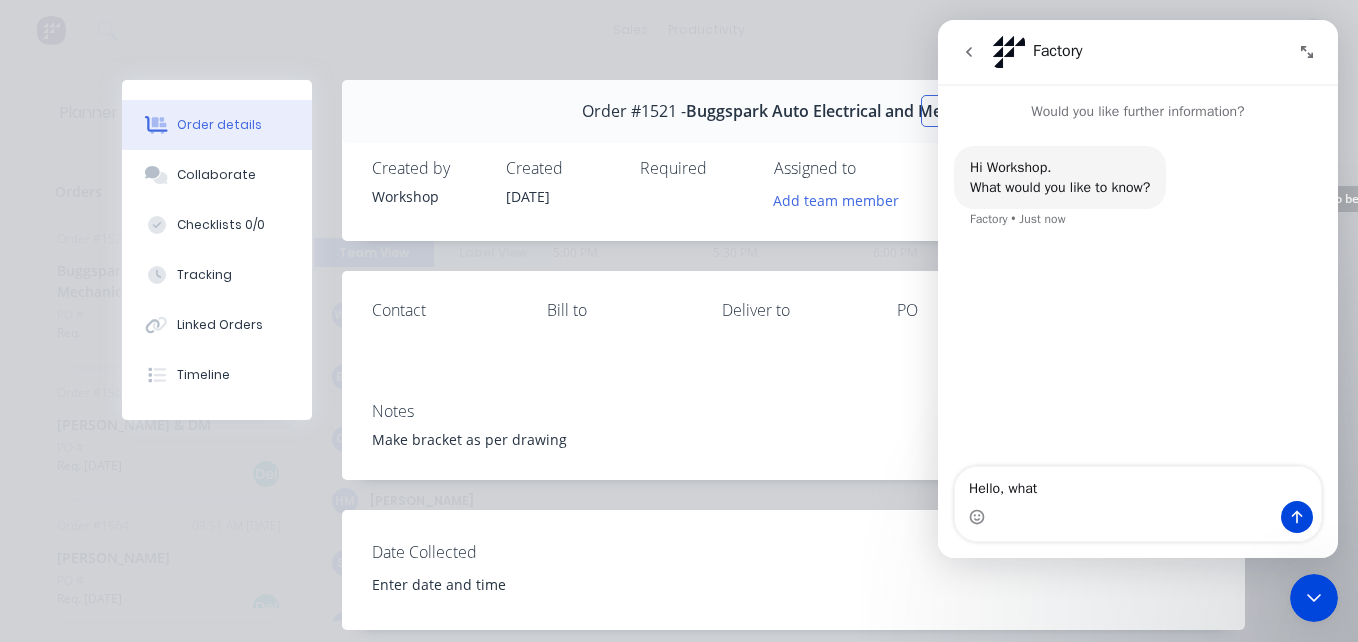 click 